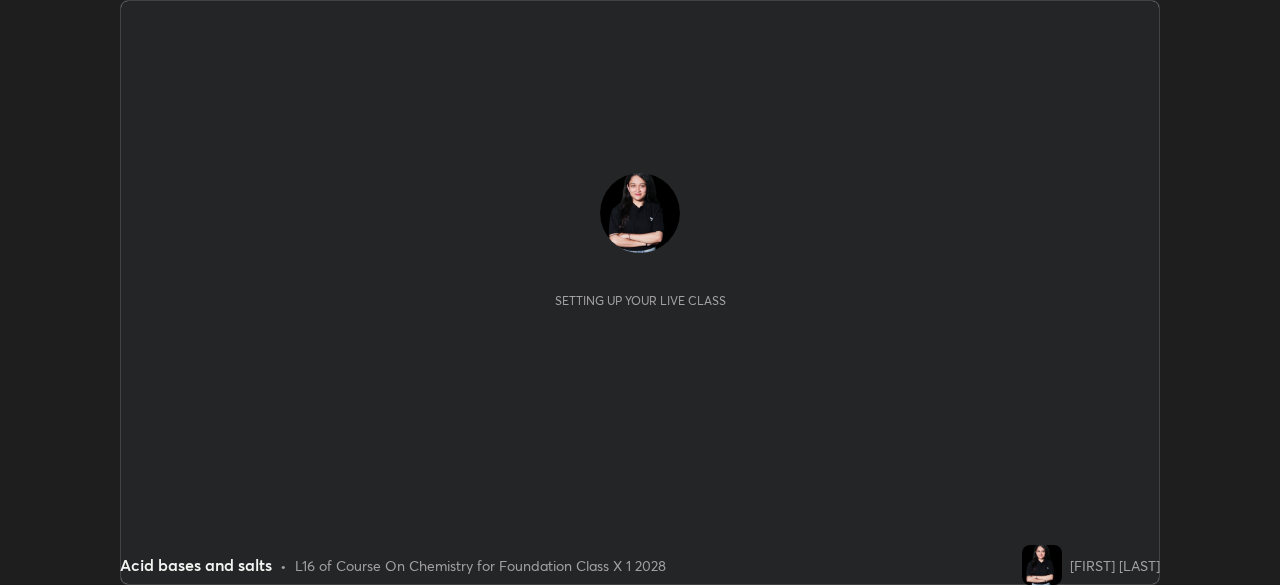 scroll, scrollTop: 0, scrollLeft: 0, axis: both 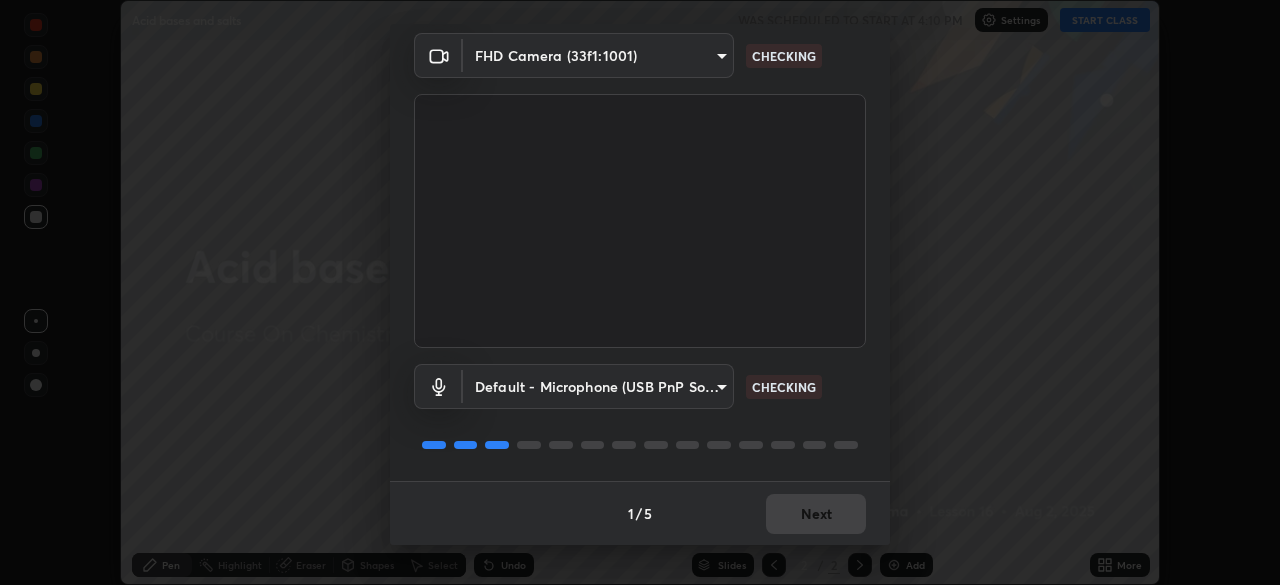 click on "1 / 5 Next" at bounding box center (640, 513) 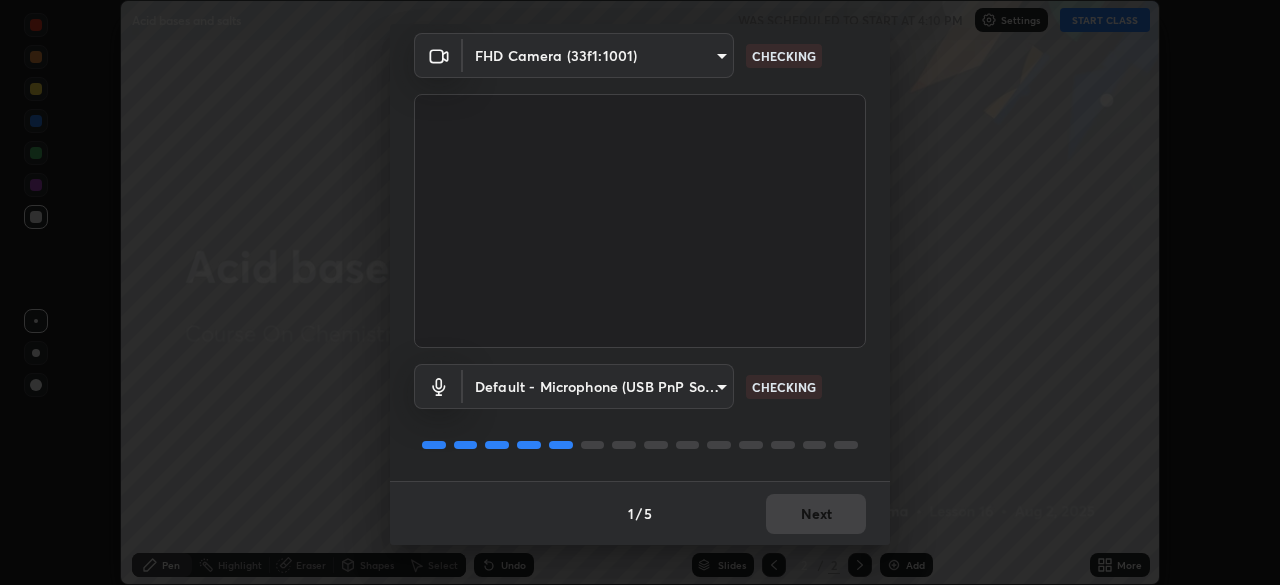 click on "1 / 5 Next" at bounding box center [640, 513] 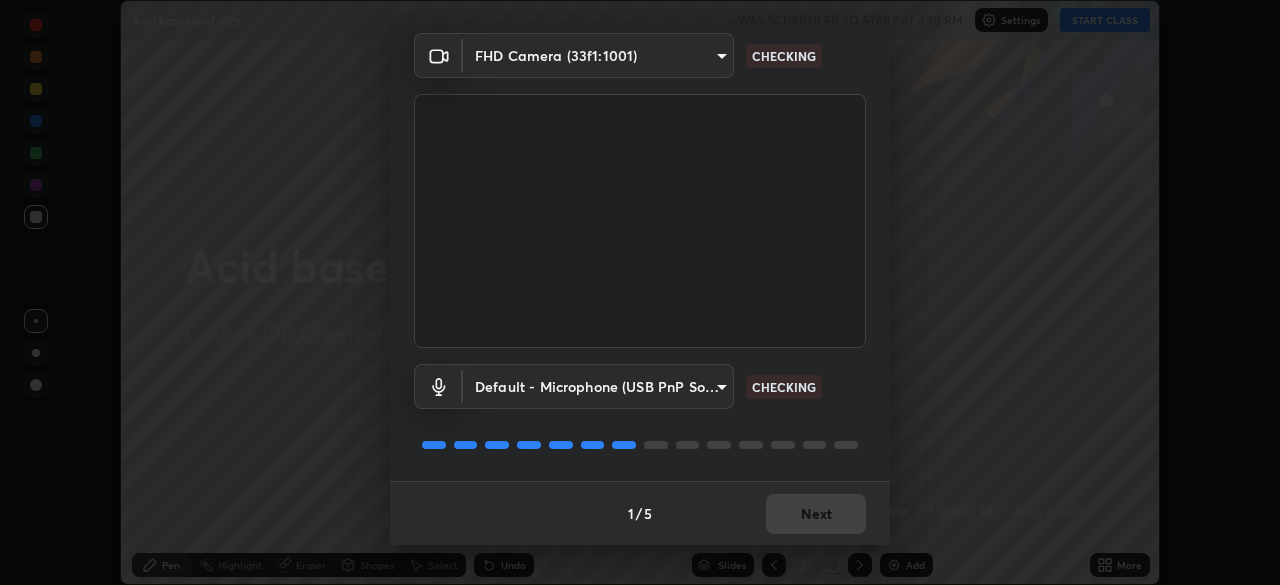 click on "1 / 5 Next" at bounding box center [640, 513] 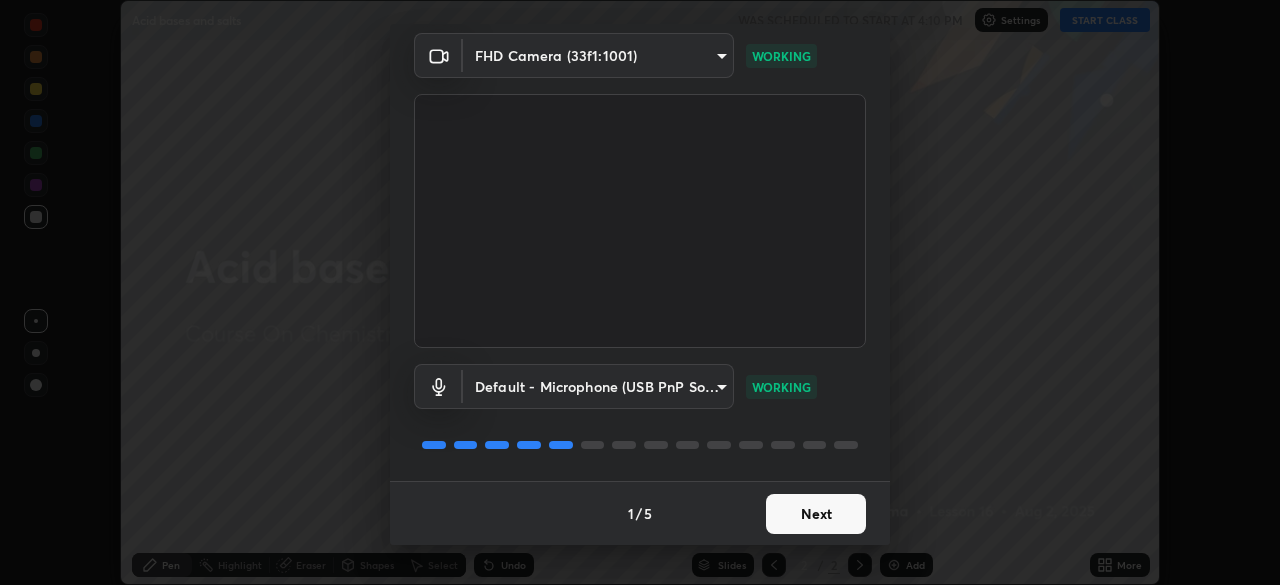 click on "1 / 5 Next" at bounding box center (640, 513) 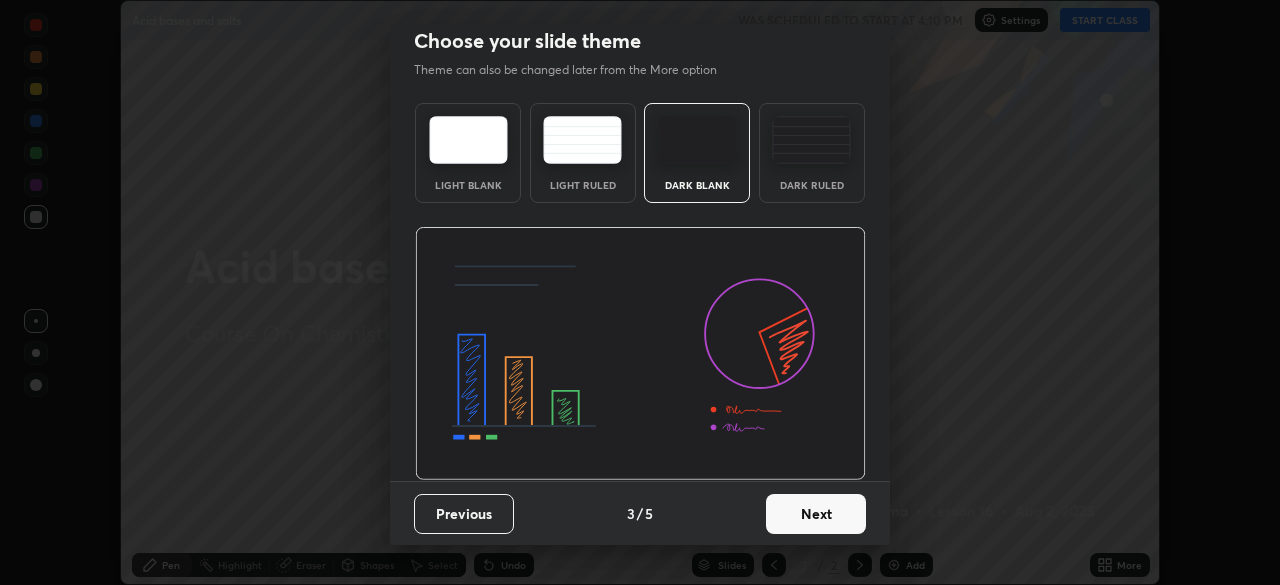 scroll, scrollTop: 0, scrollLeft: 0, axis: both 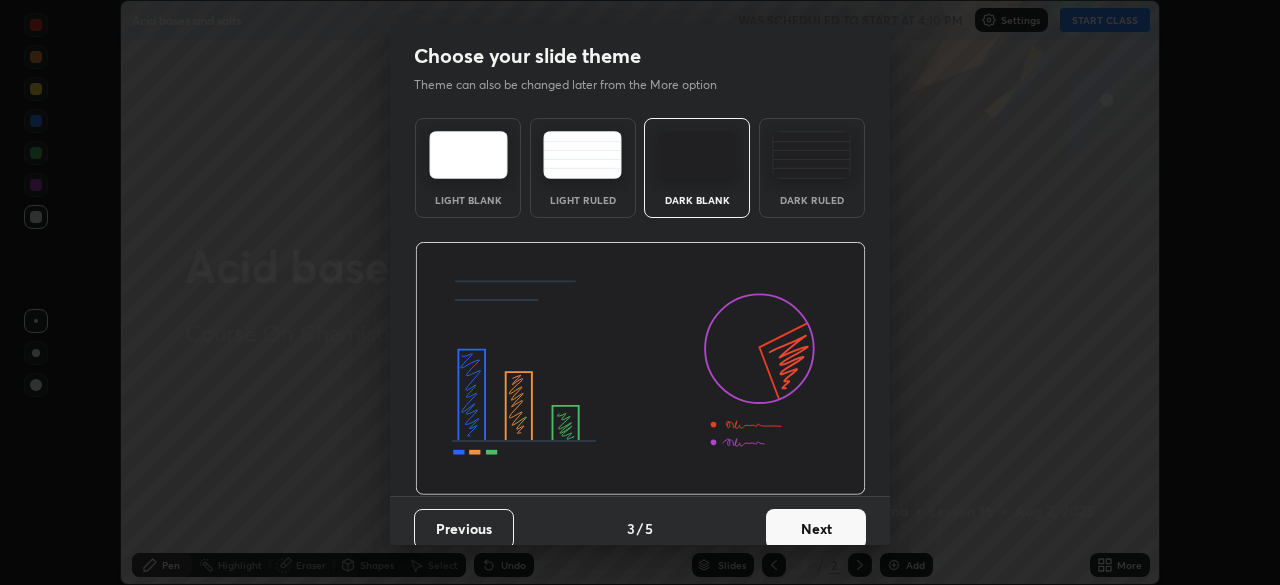 click on "Next" at bounding box center (816, 529) 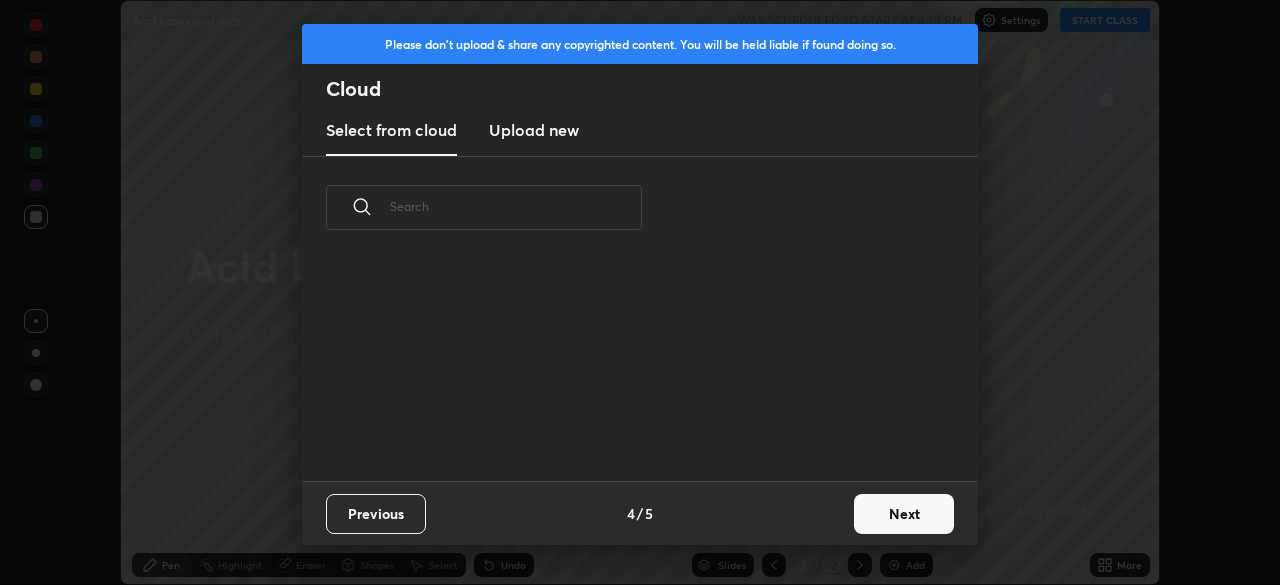 click on "Next" at bounding box center [904, 514] 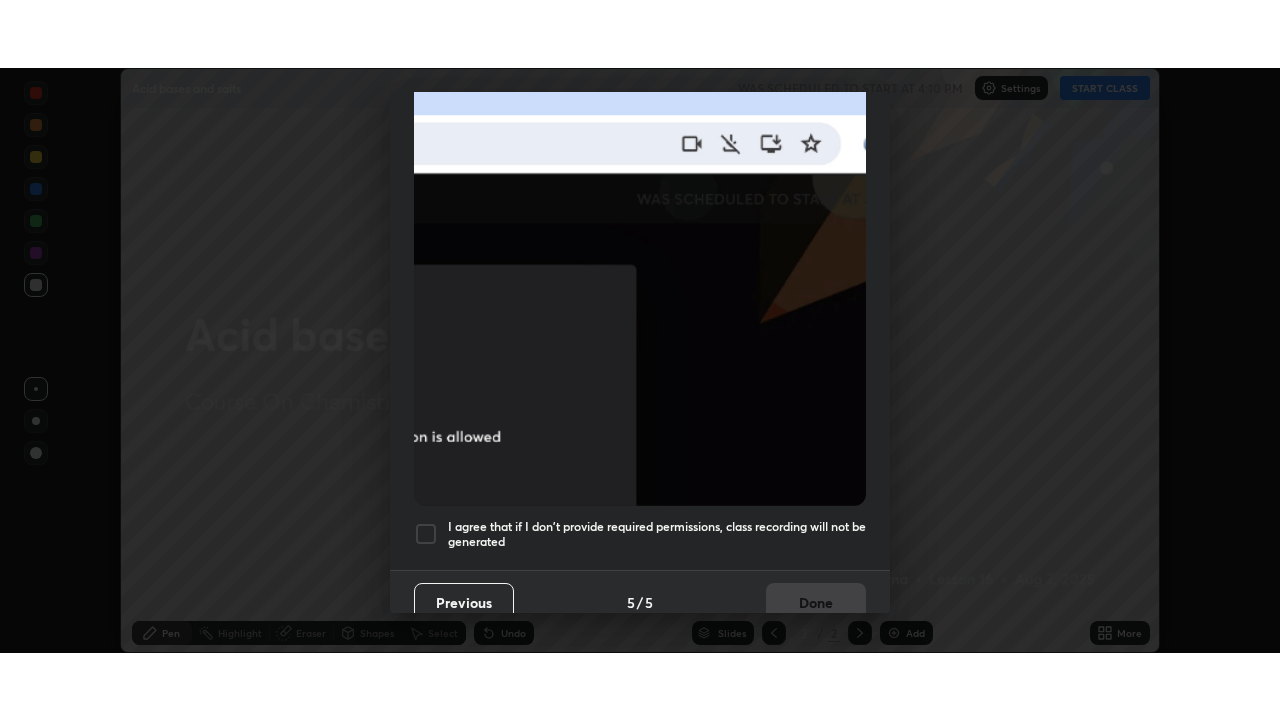 scroll, scrollTop: 479, scrollLeft: 0, axis: vertical 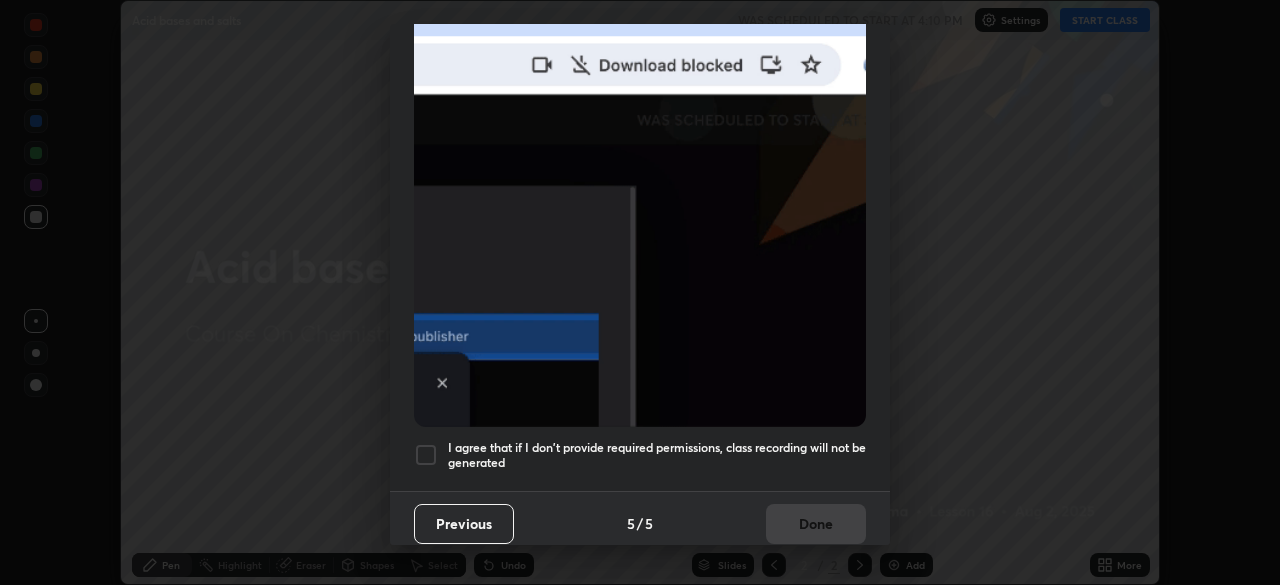 click at bounding box center (426, 455) 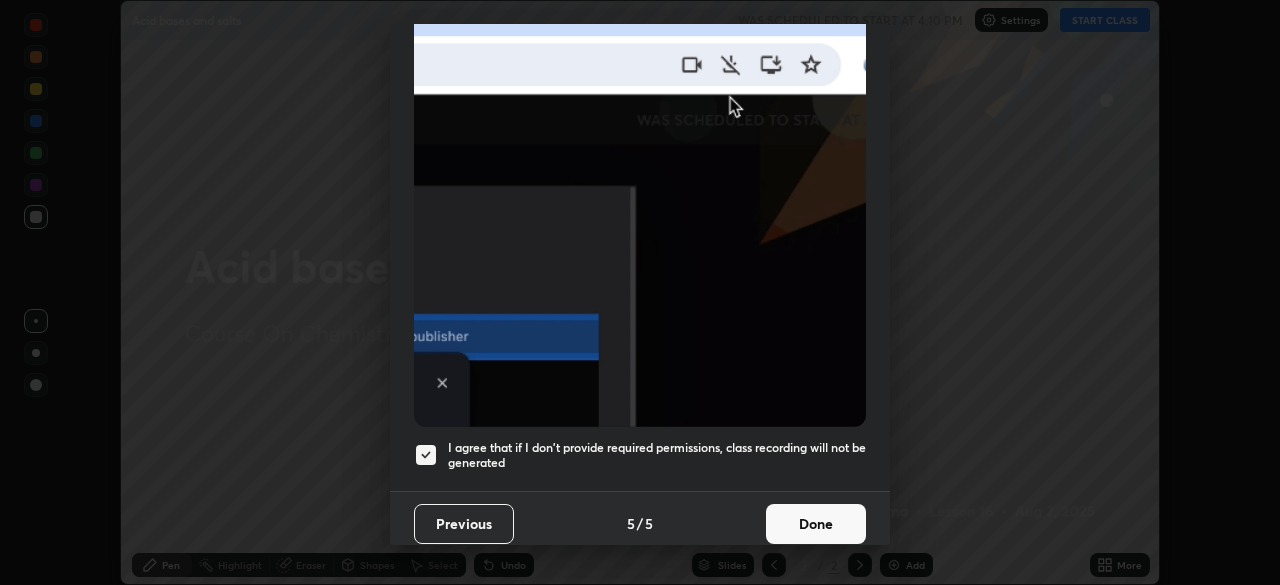 click on "Done" at bounding box center (816, 524) 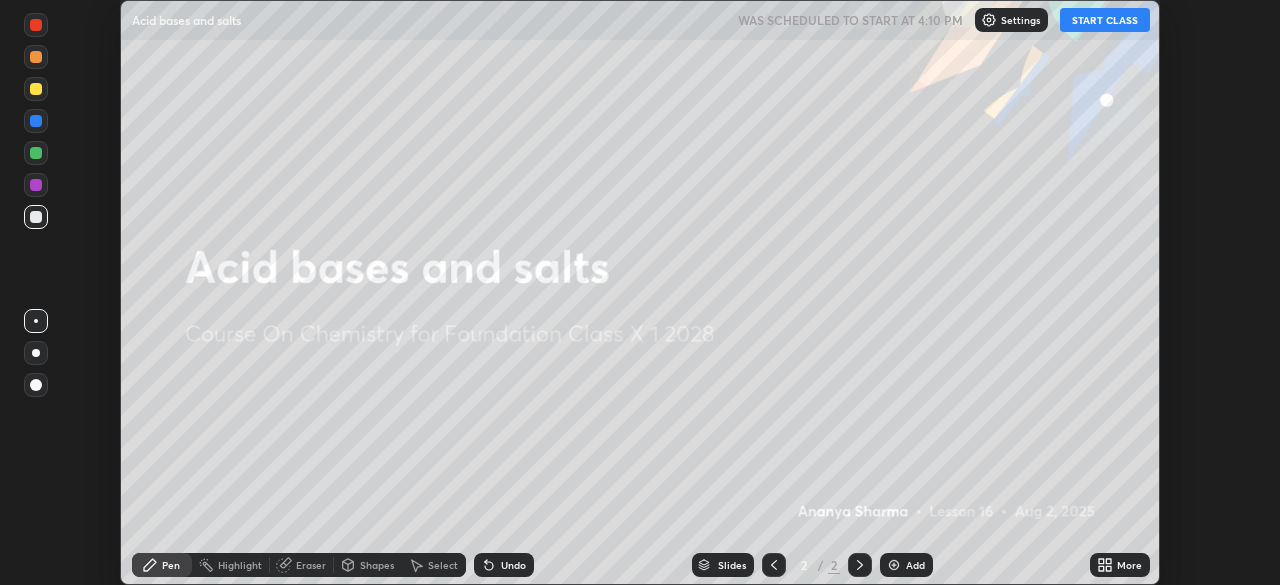 click on "START CLASS" at bounding box center [1105, 20] 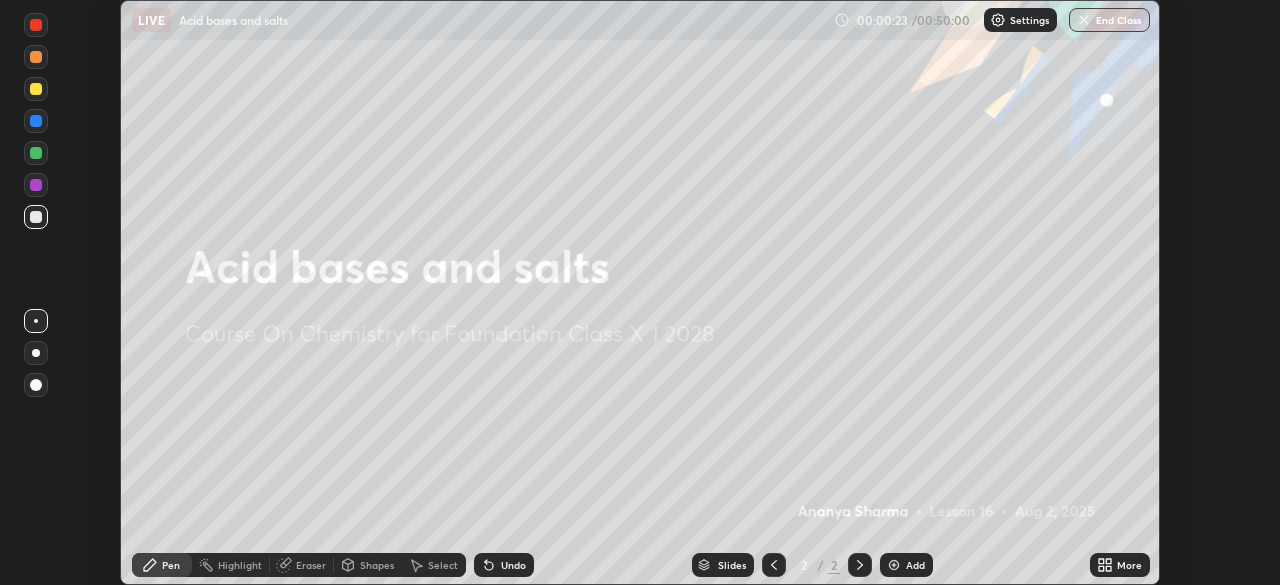 click 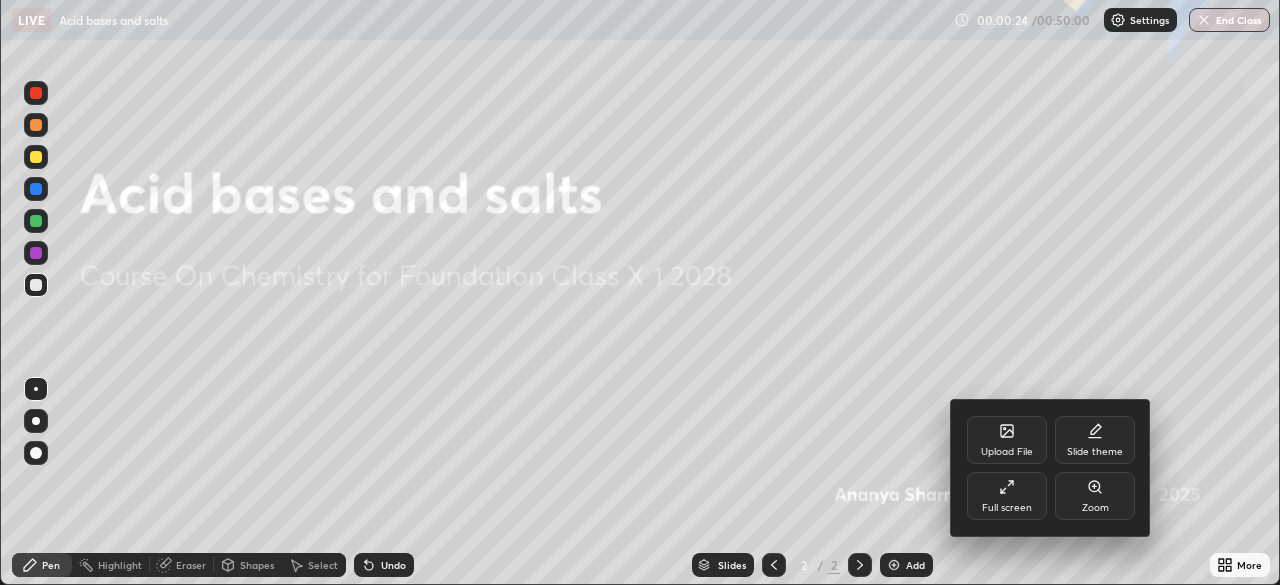 click on "Upload File" at bounding box center [1007, 452] 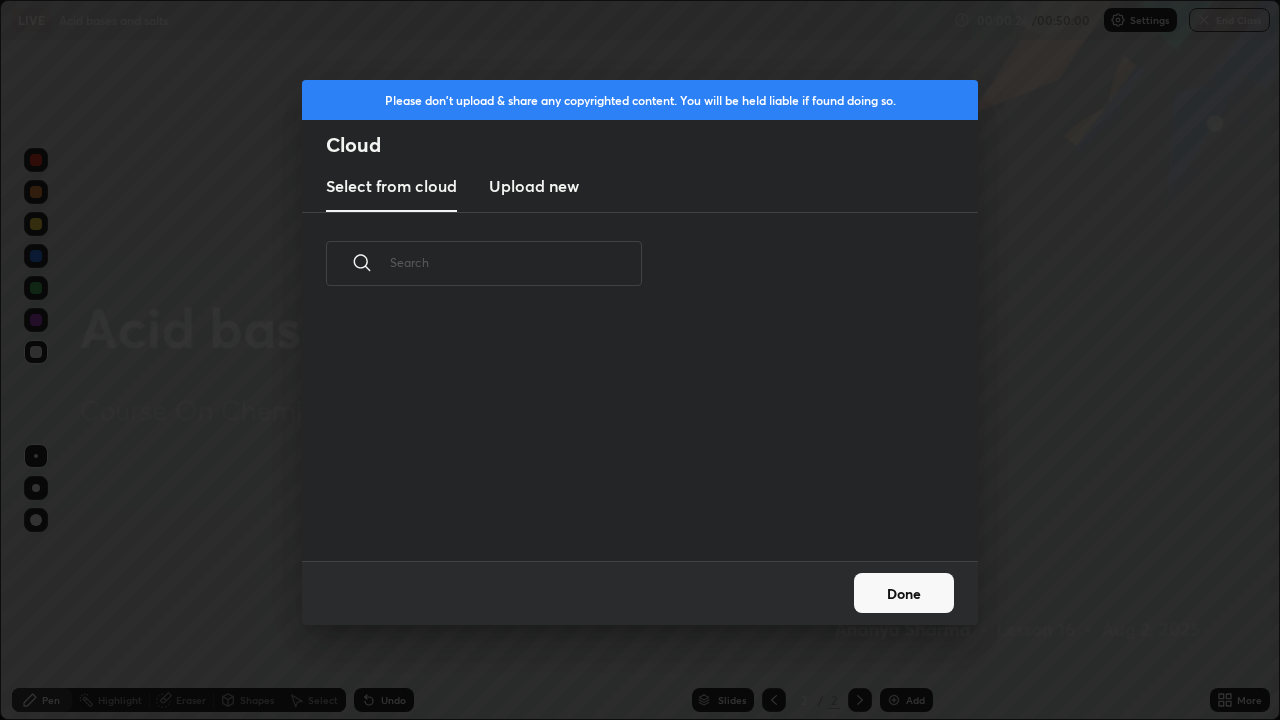 scroll, scrollTop: 99280, scrollLeft: 98720, axis: both 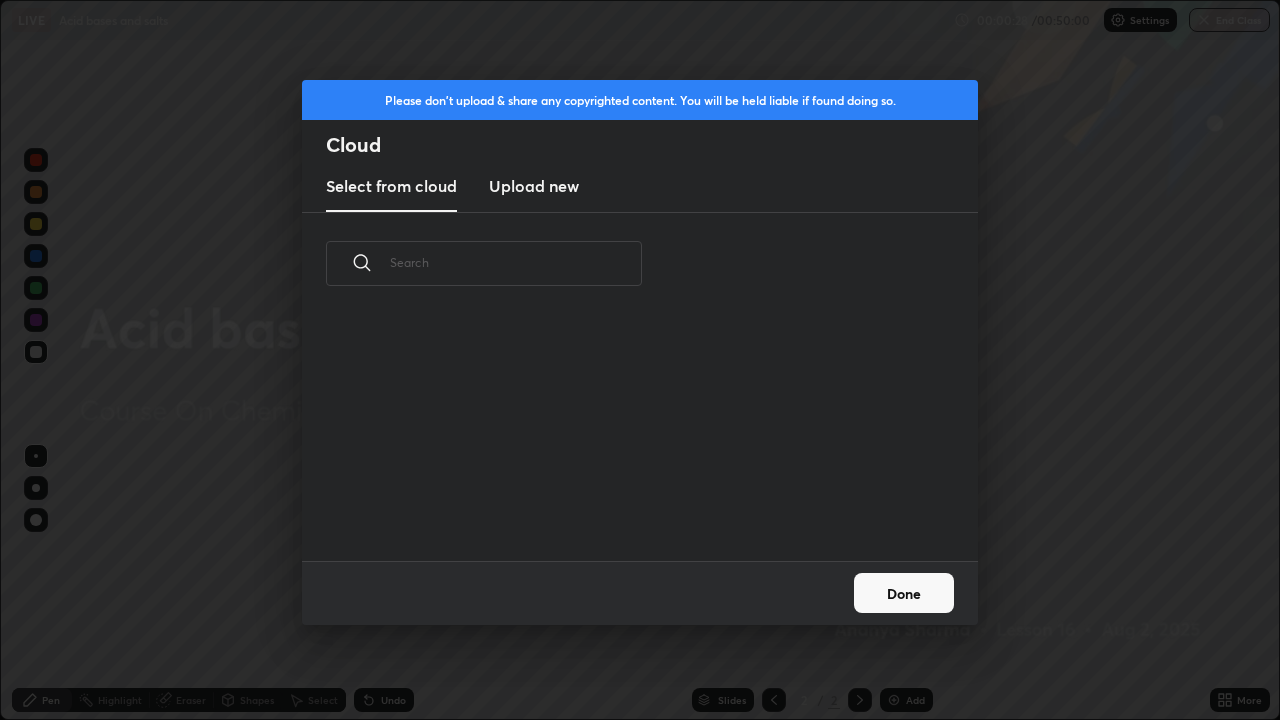 click on "Done" at bounding box center (904, 593) 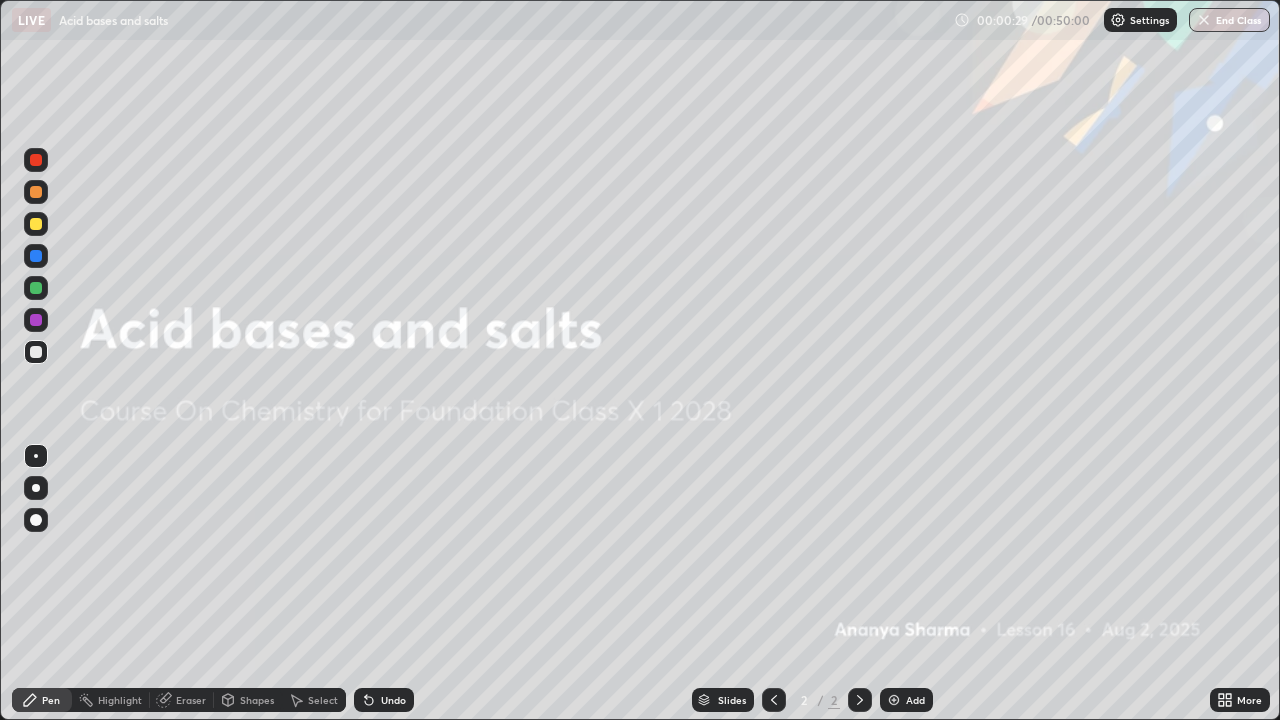 click on "Add" at bounding box center (915, 700) 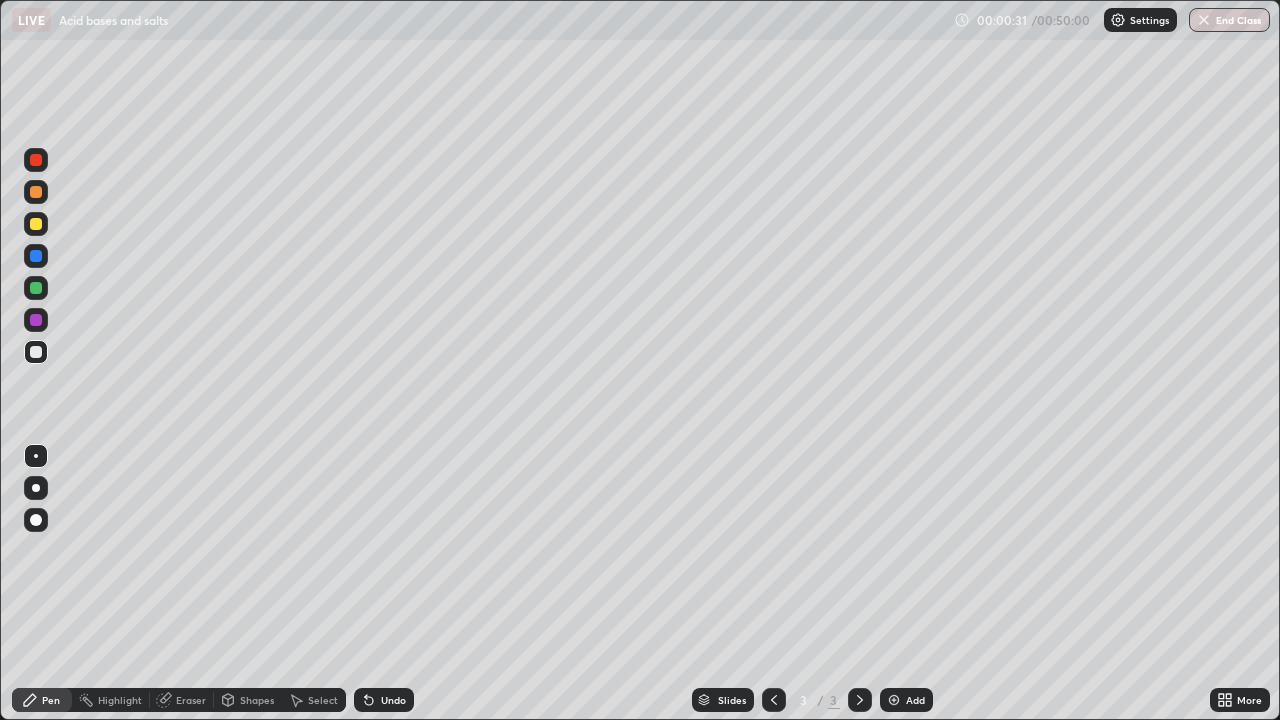 click at bounding box center [36, 488] 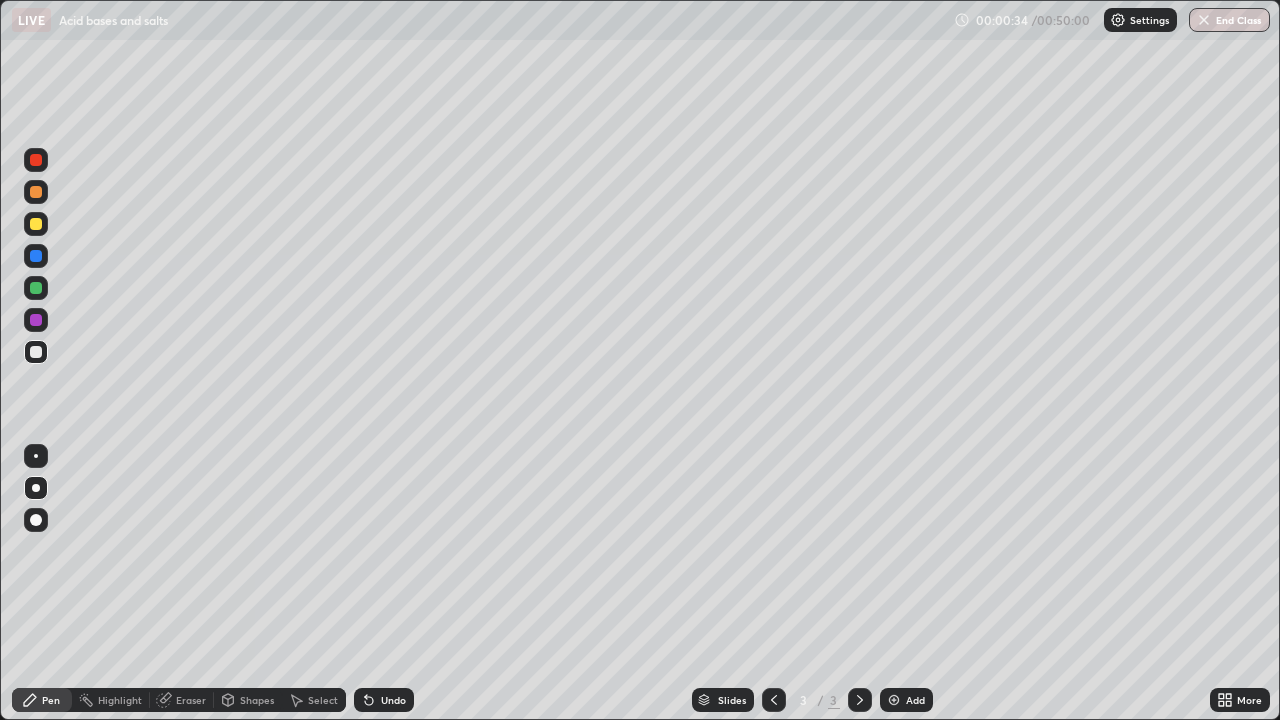 click on "Undo" at bounding box center [384, 700] 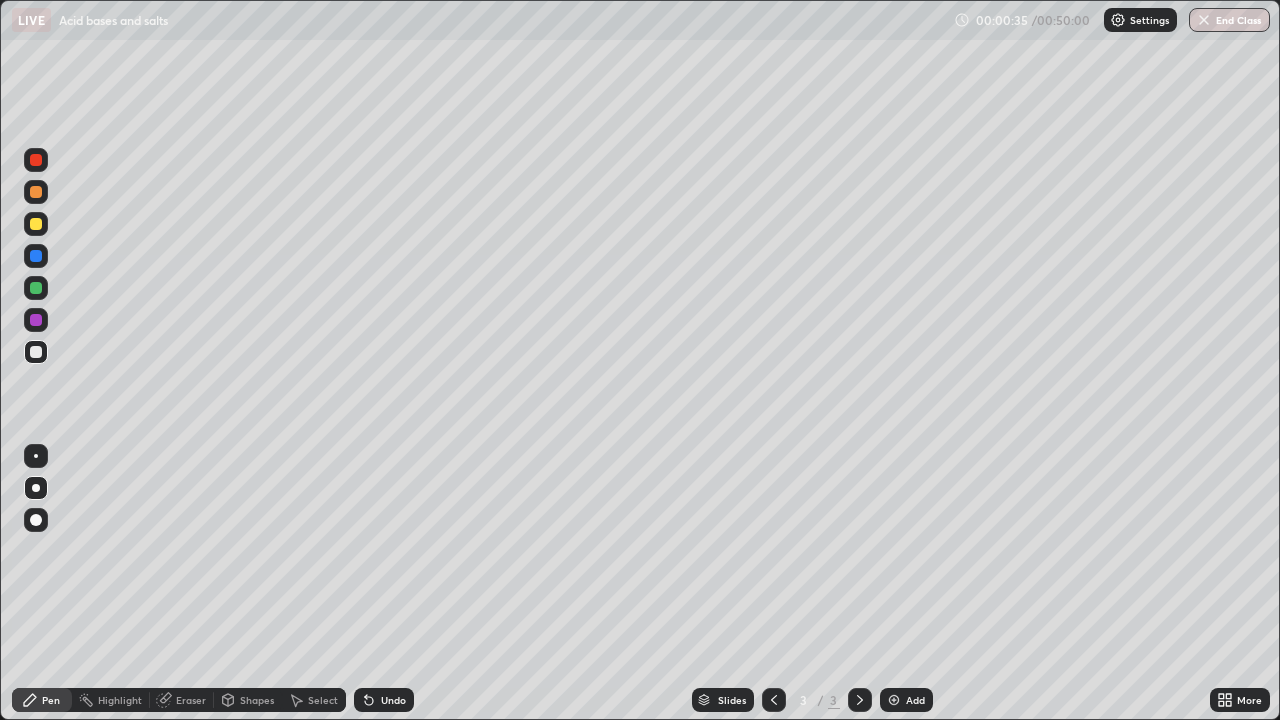 click on "Undo" at bounding box center [393, 700] 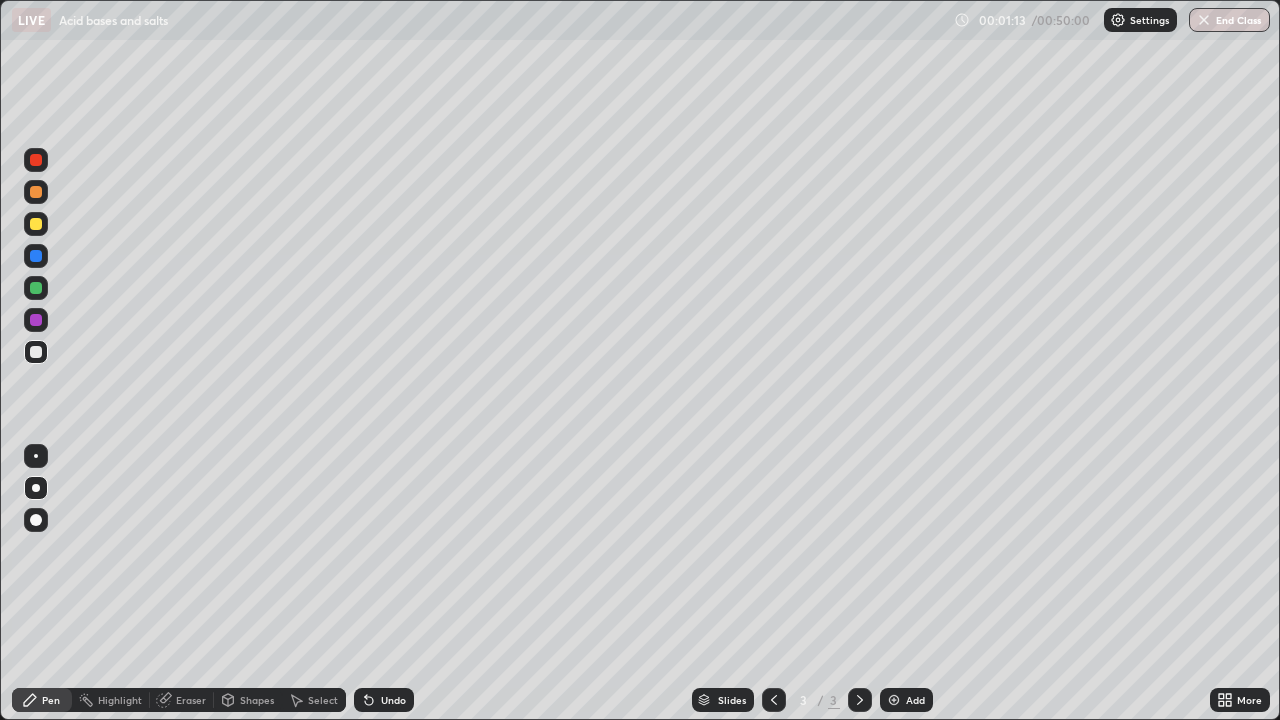 click at bounding box center [36, 224] 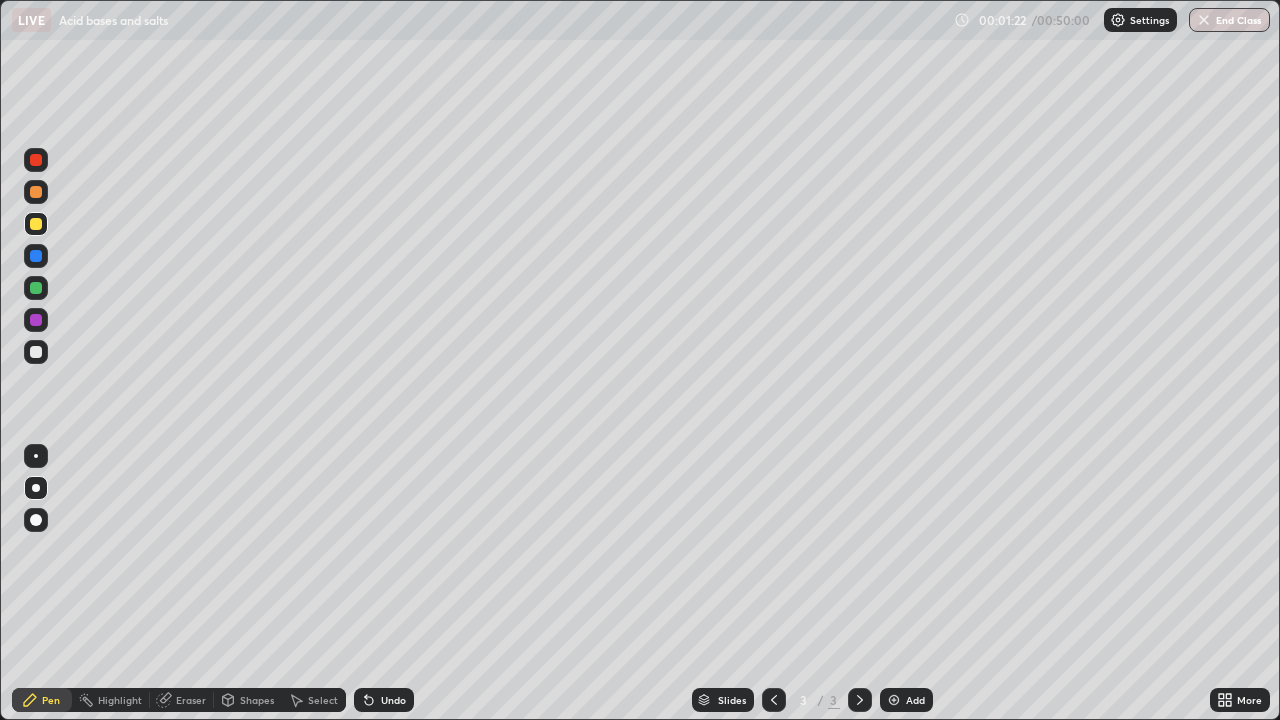 click 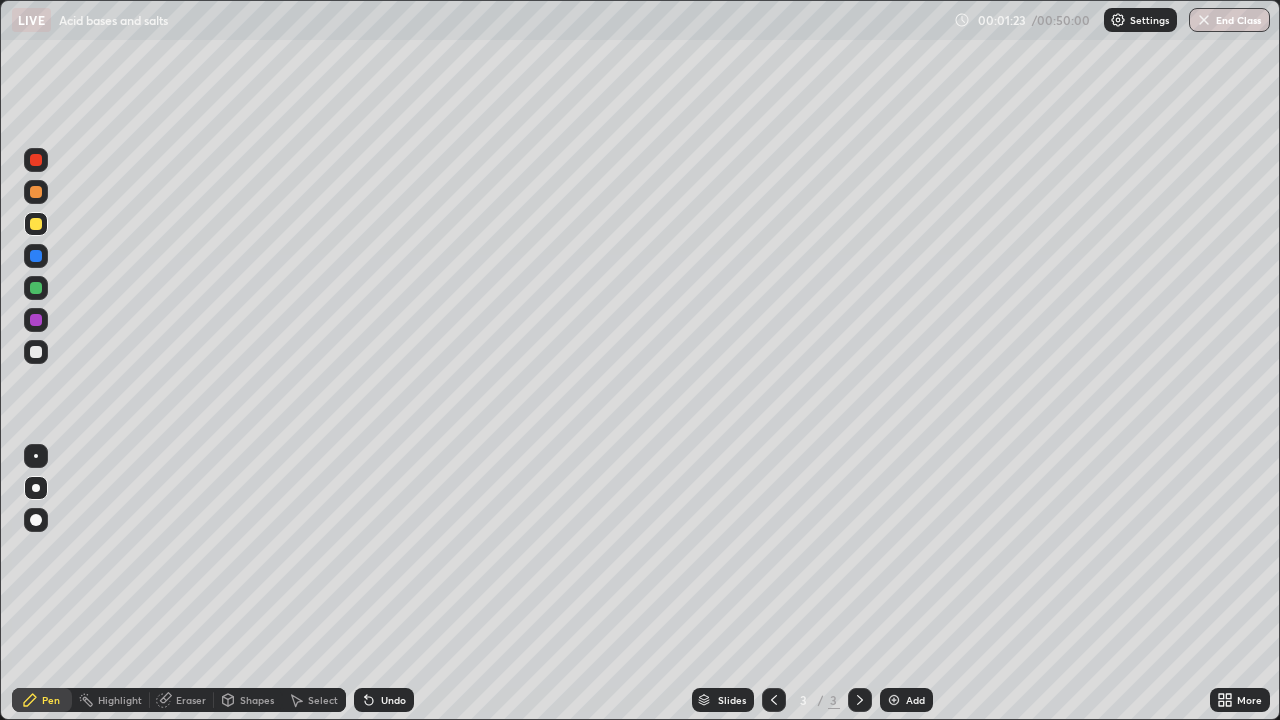 click 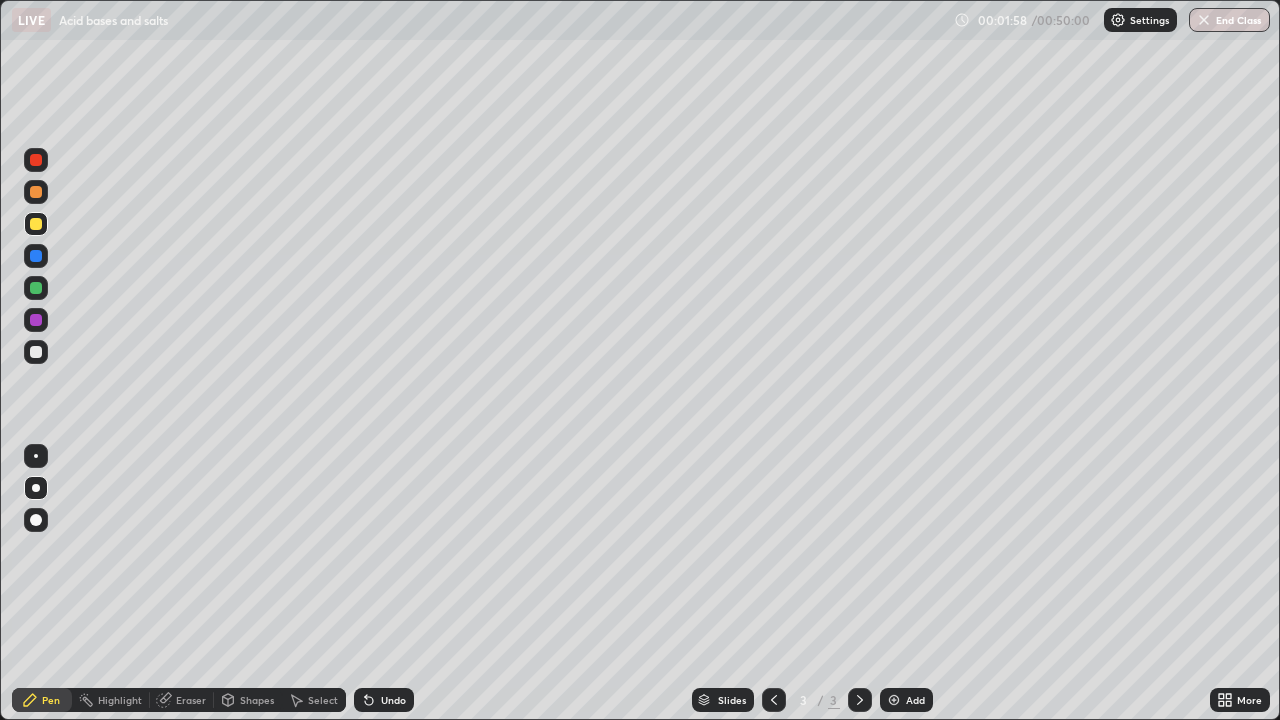 click at bounding box center [36, 256] 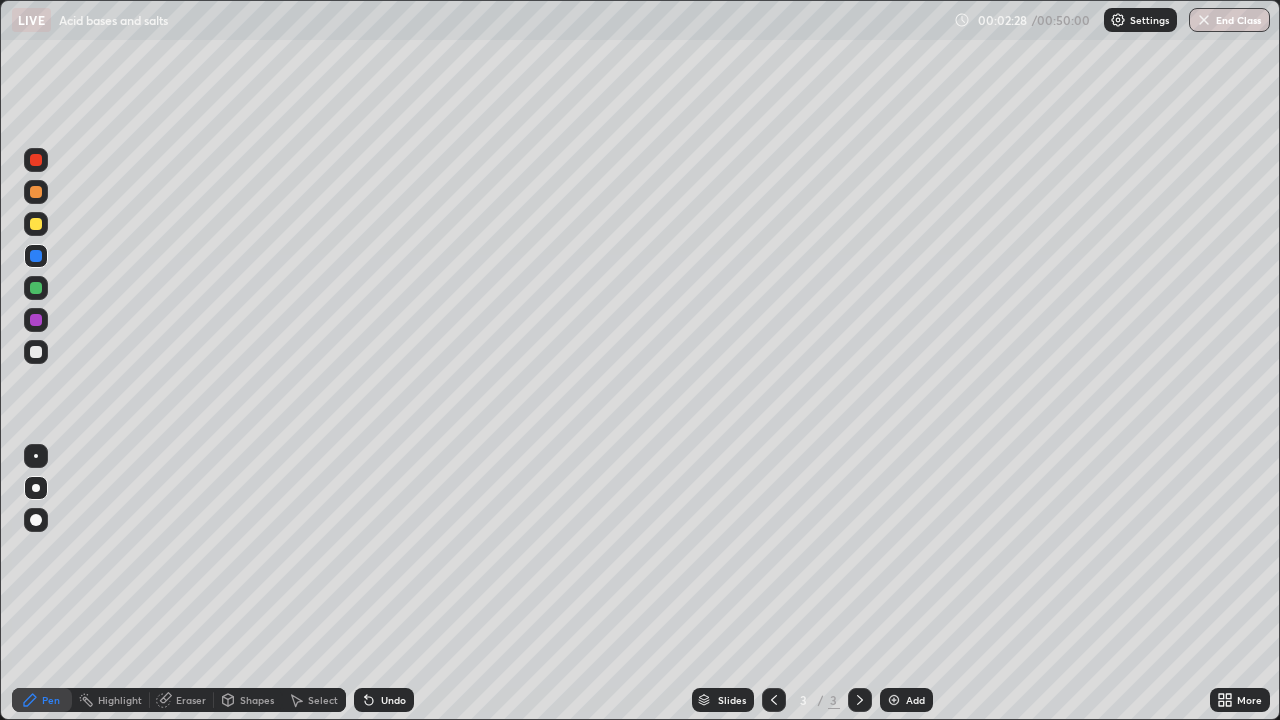 click at bounding box center (36, 352) 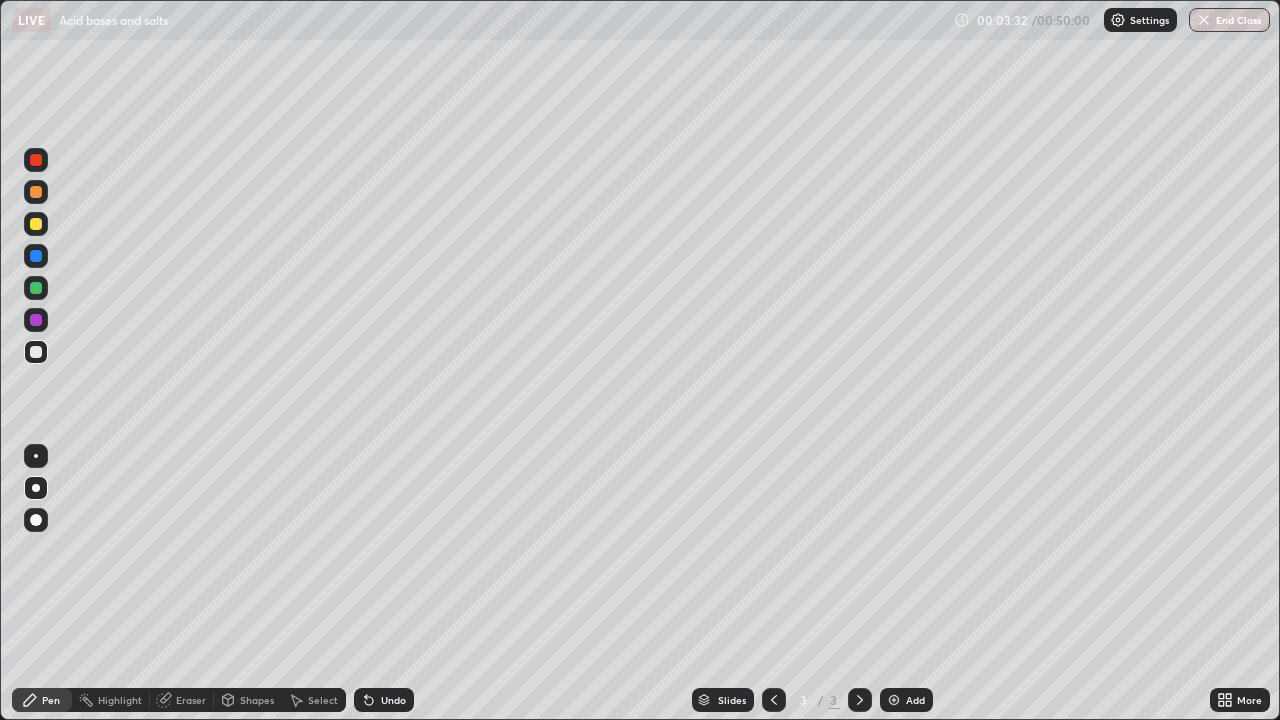 click at bounding box center (36, 352) 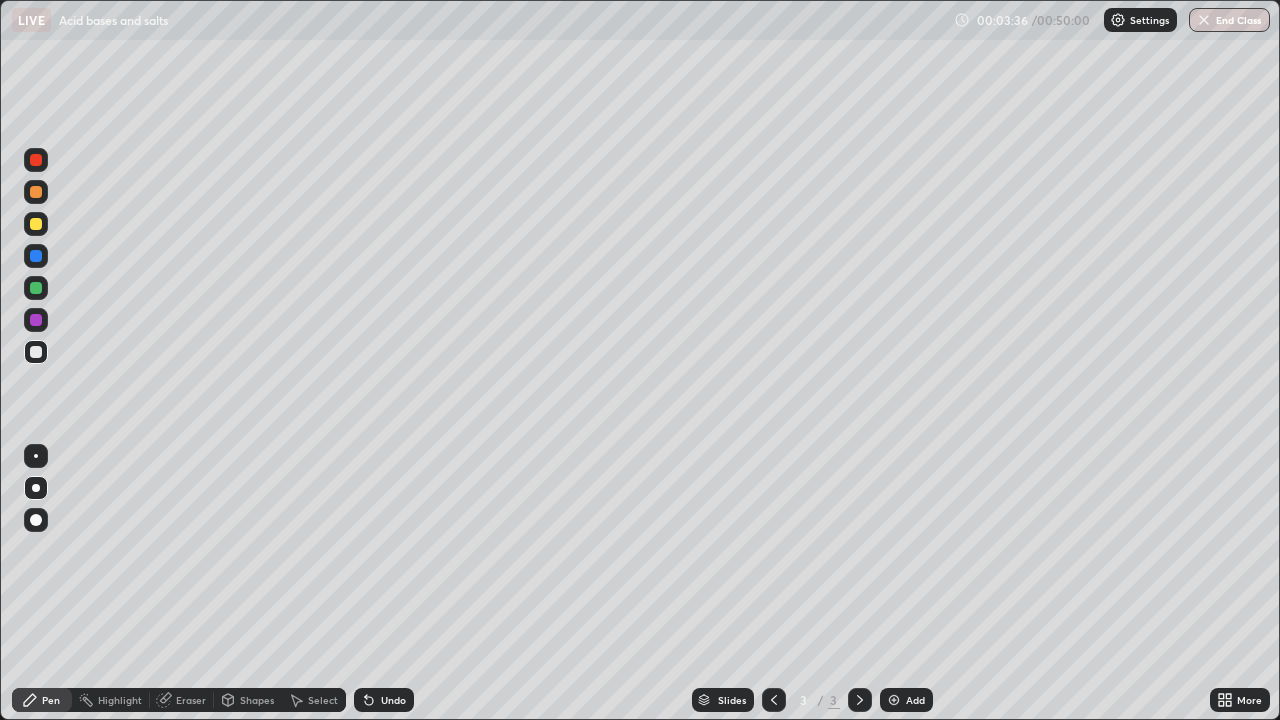 click at bounding box center (36, 256) 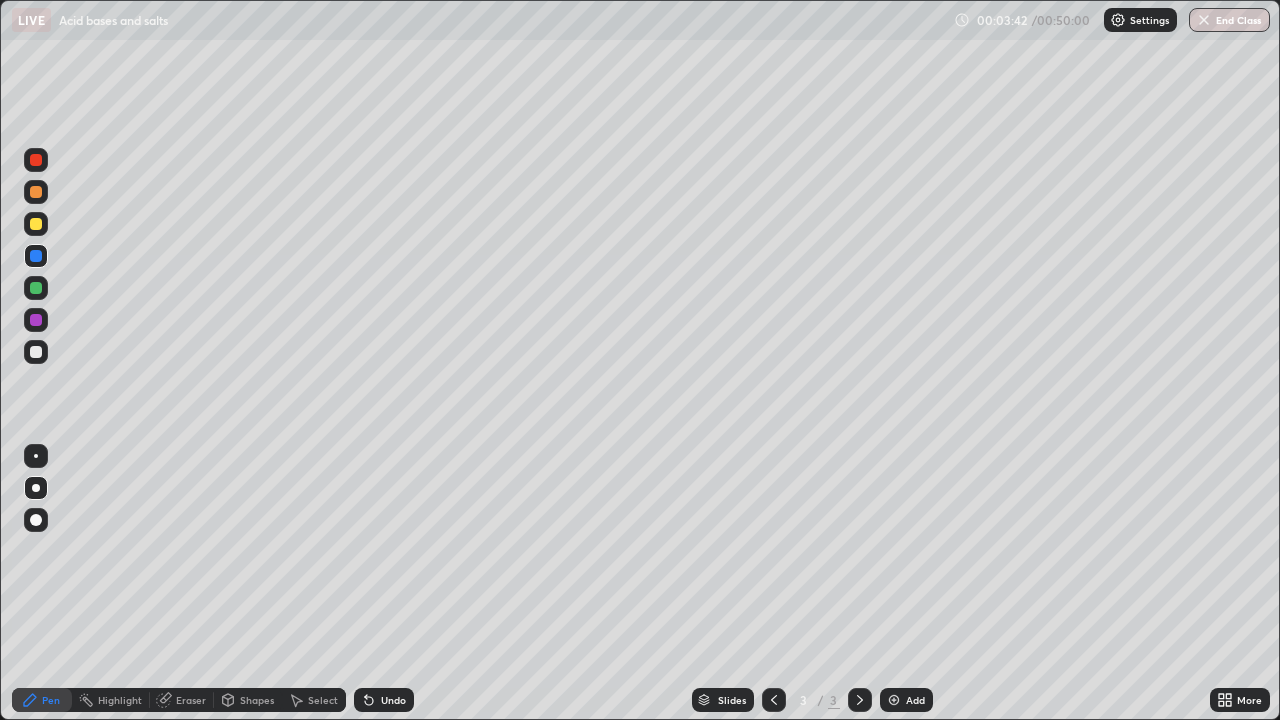 click at bounding box center [36, 224] 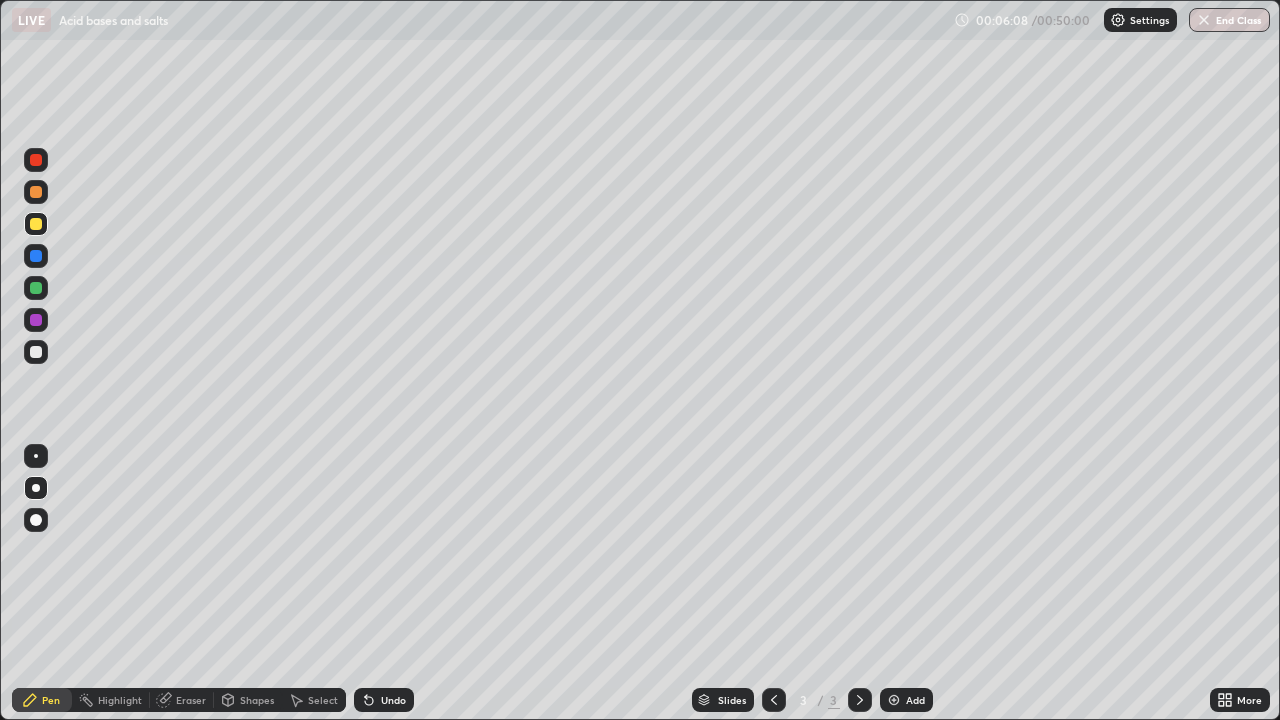 click at bounding box center (36, 352) 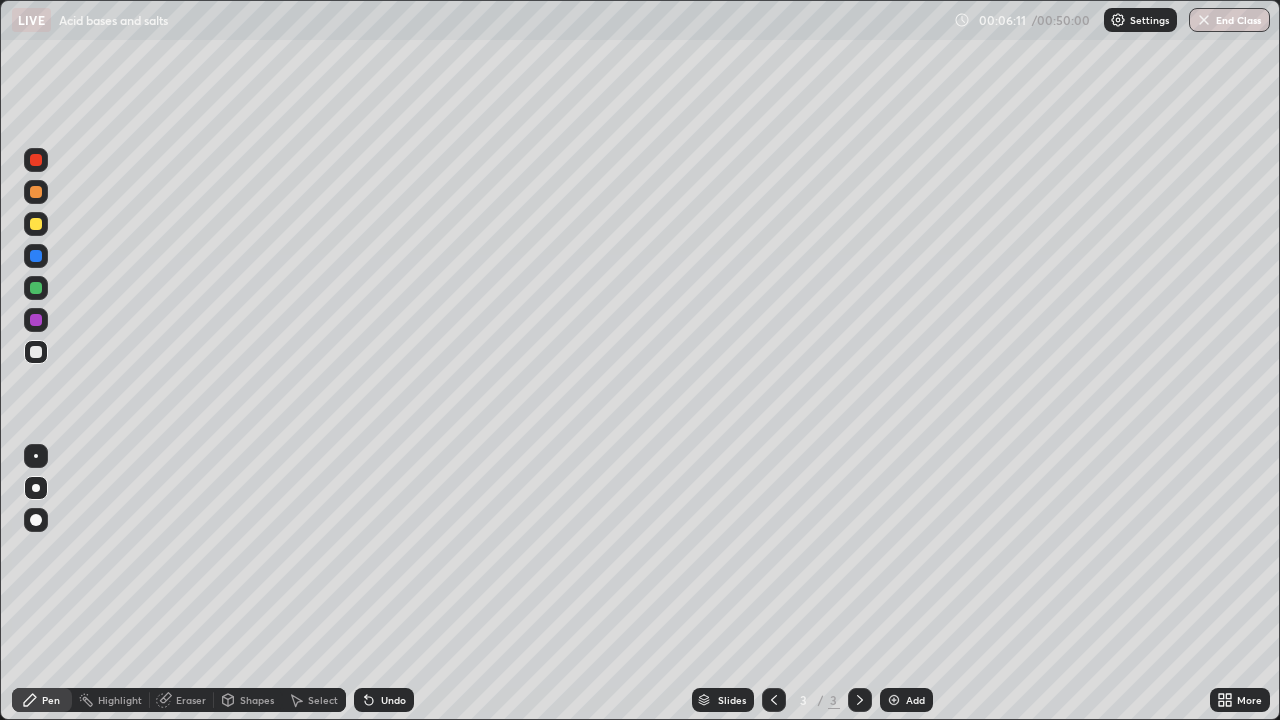click on "Undo" at bounding box center (393, 700) 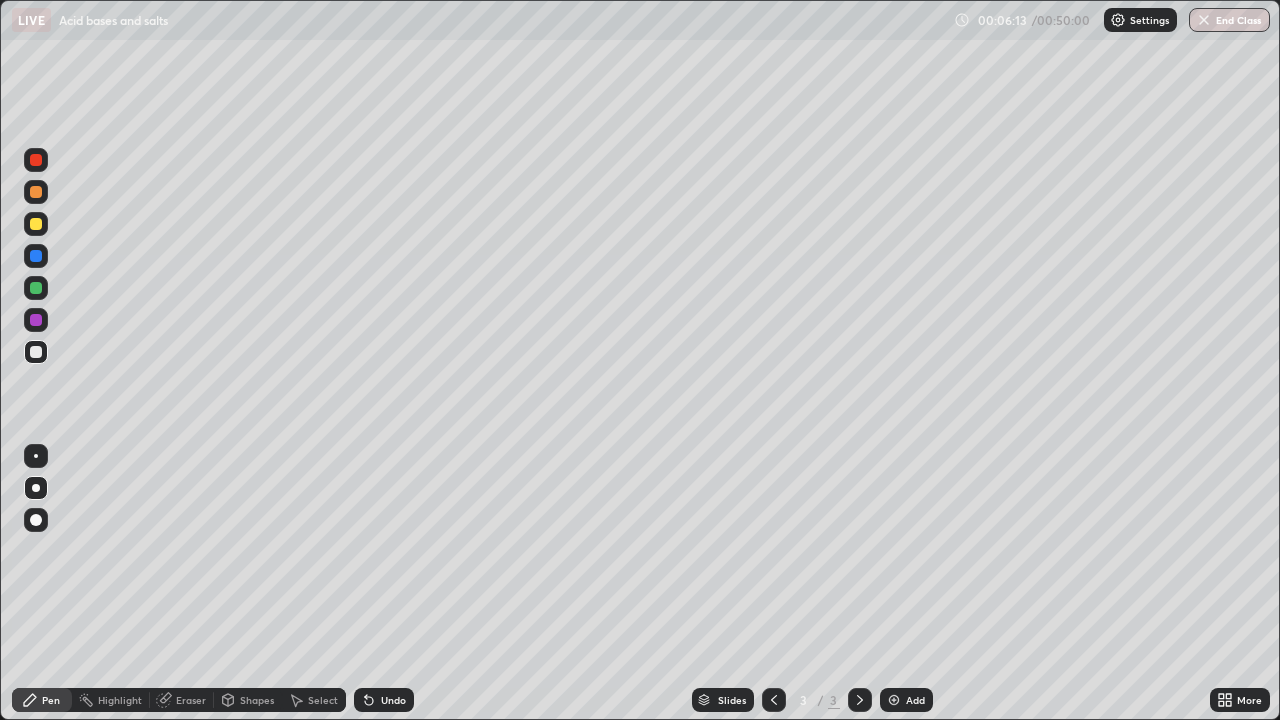 click at bounding box center [36, 320] 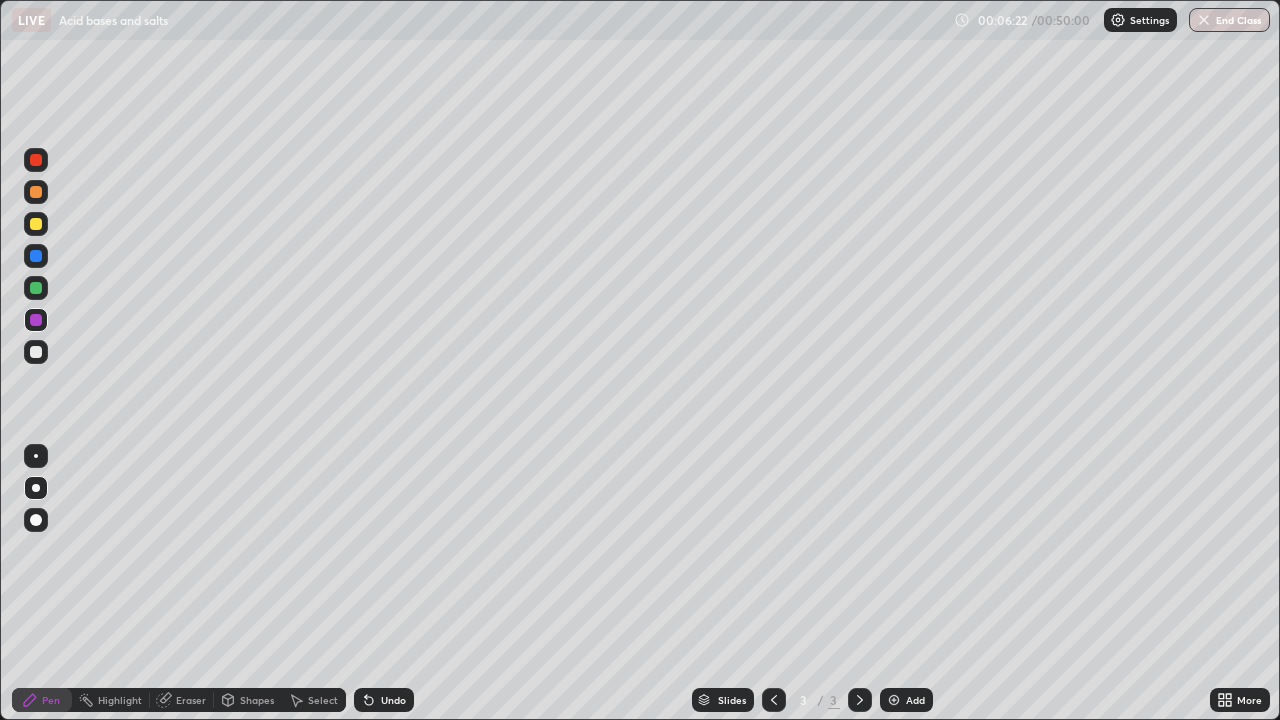 click at bounding box center [36, 288] 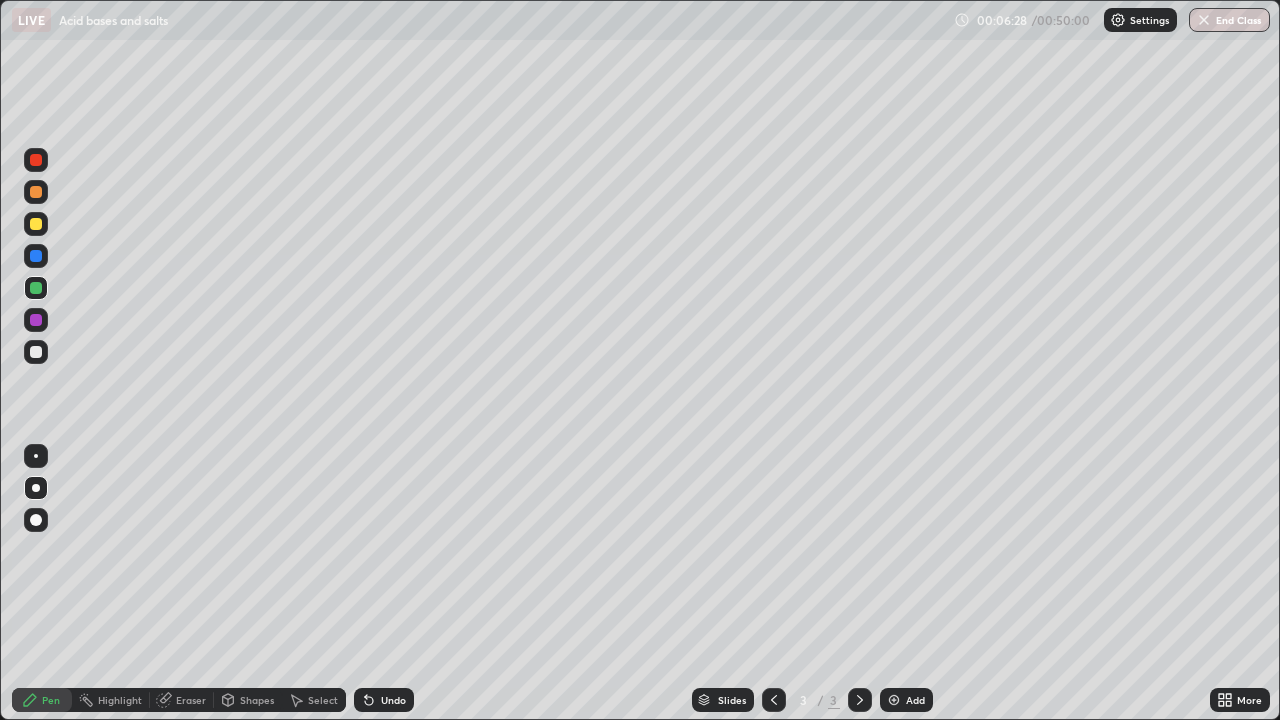 click on "Undo" at bounding box center (393, 700) 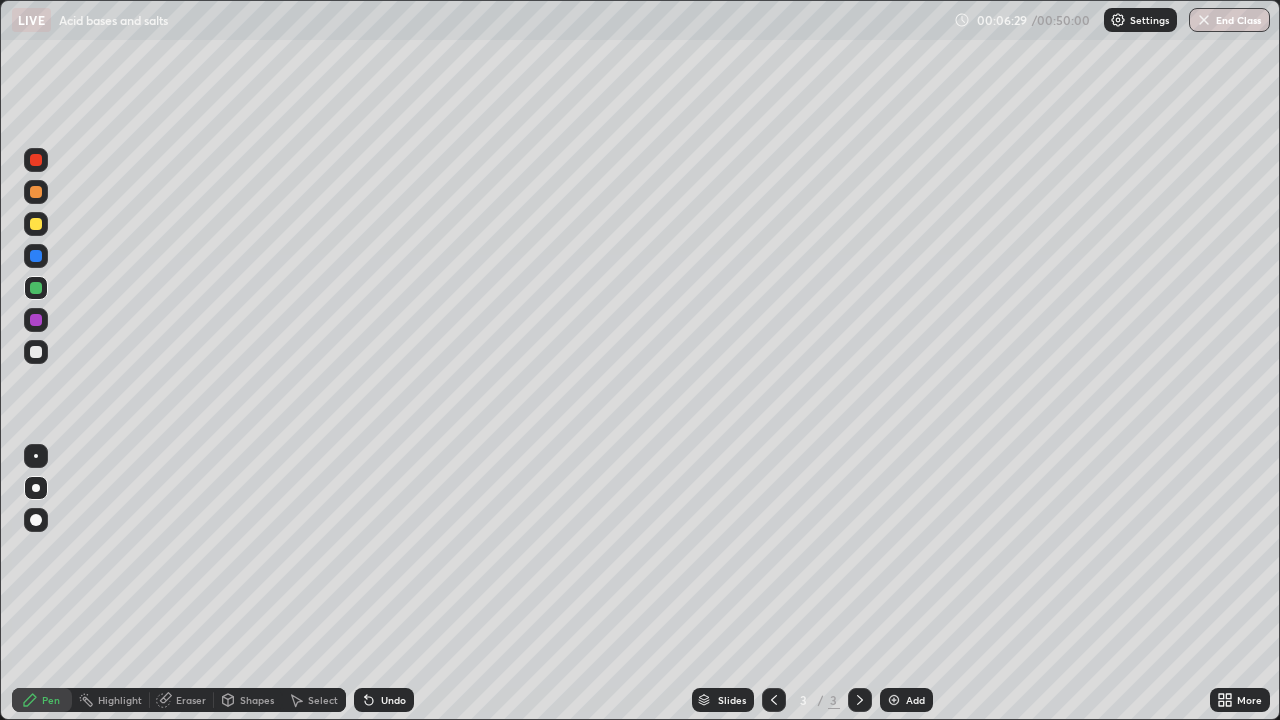 click at bounding box center [36, 320] 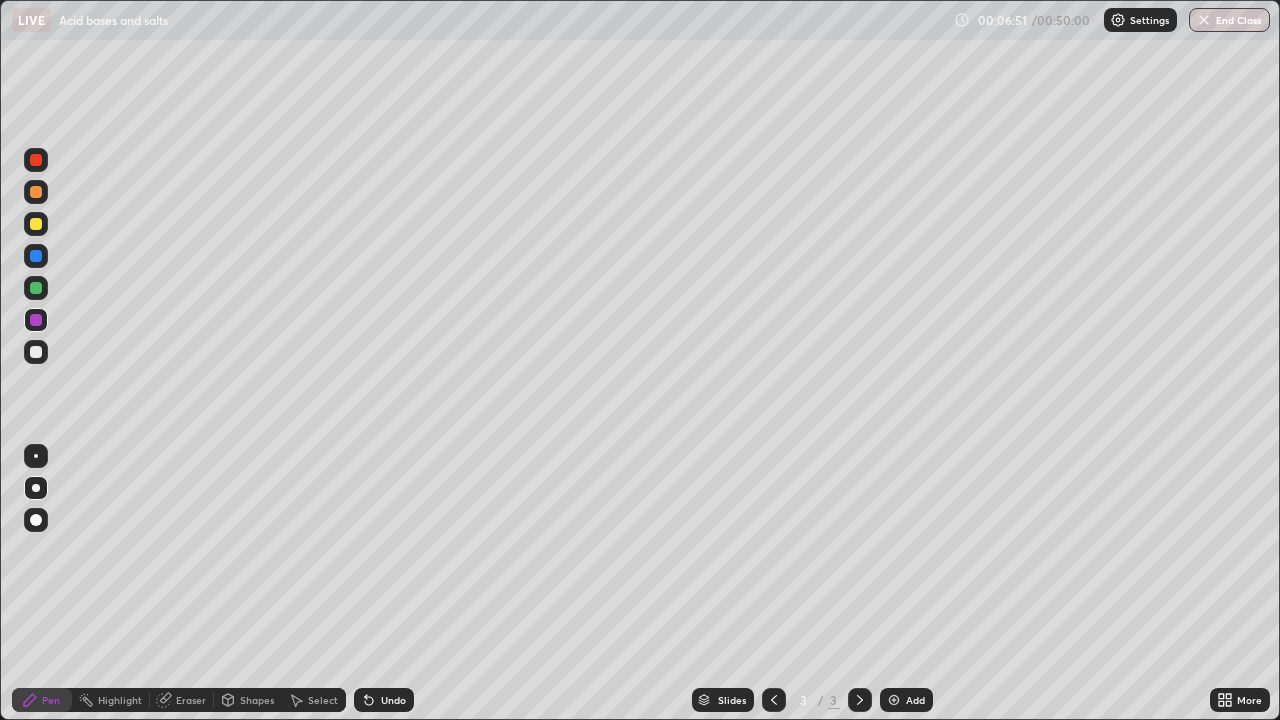 click on "Undo" at bounding box center (393, 700) 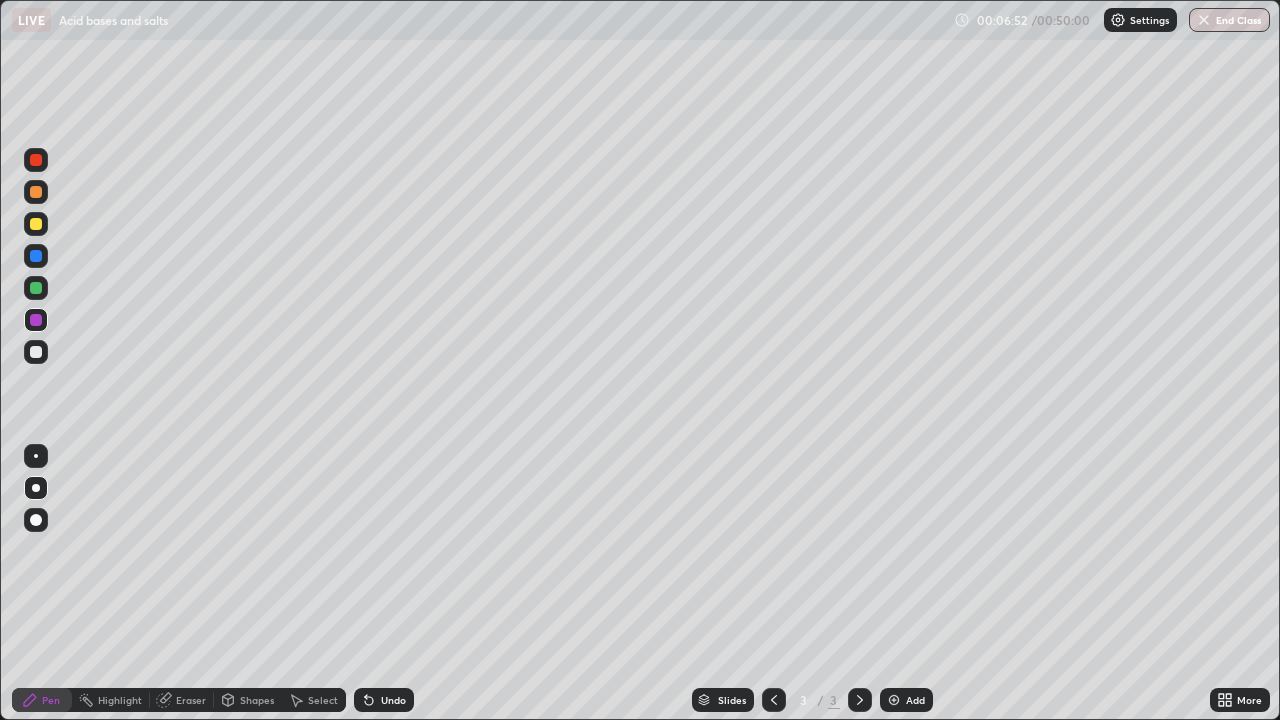 click 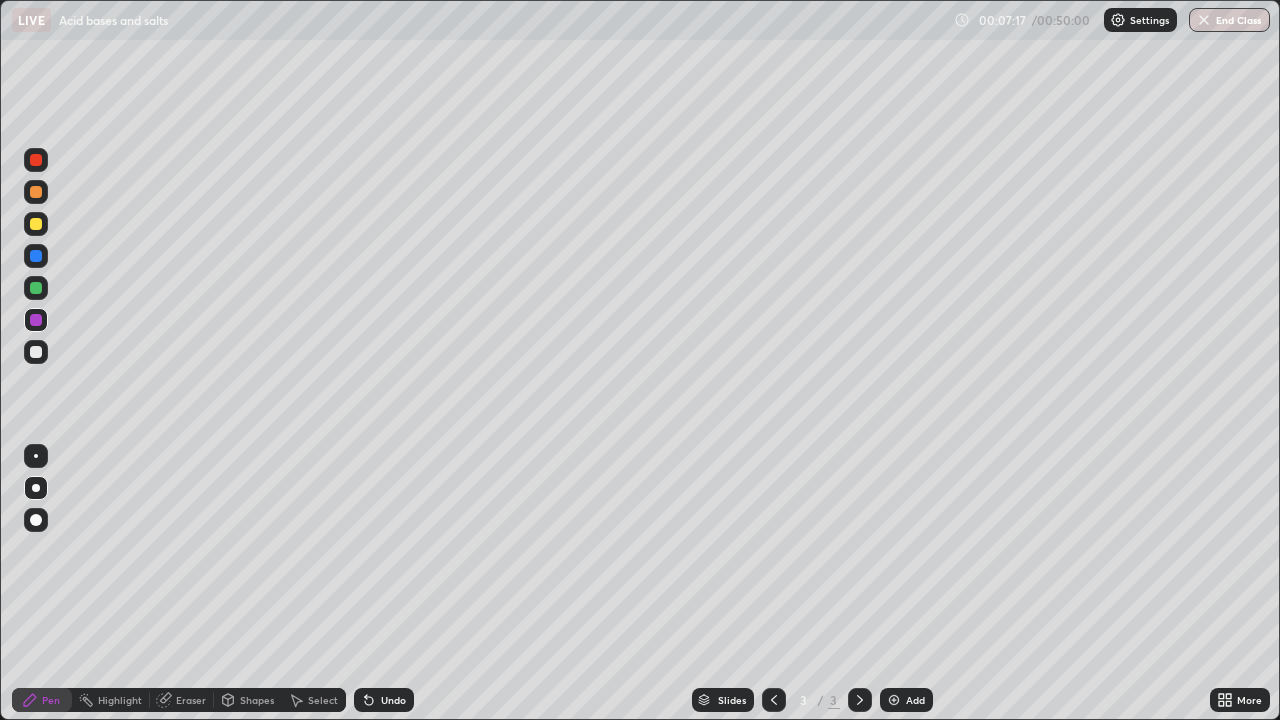 click 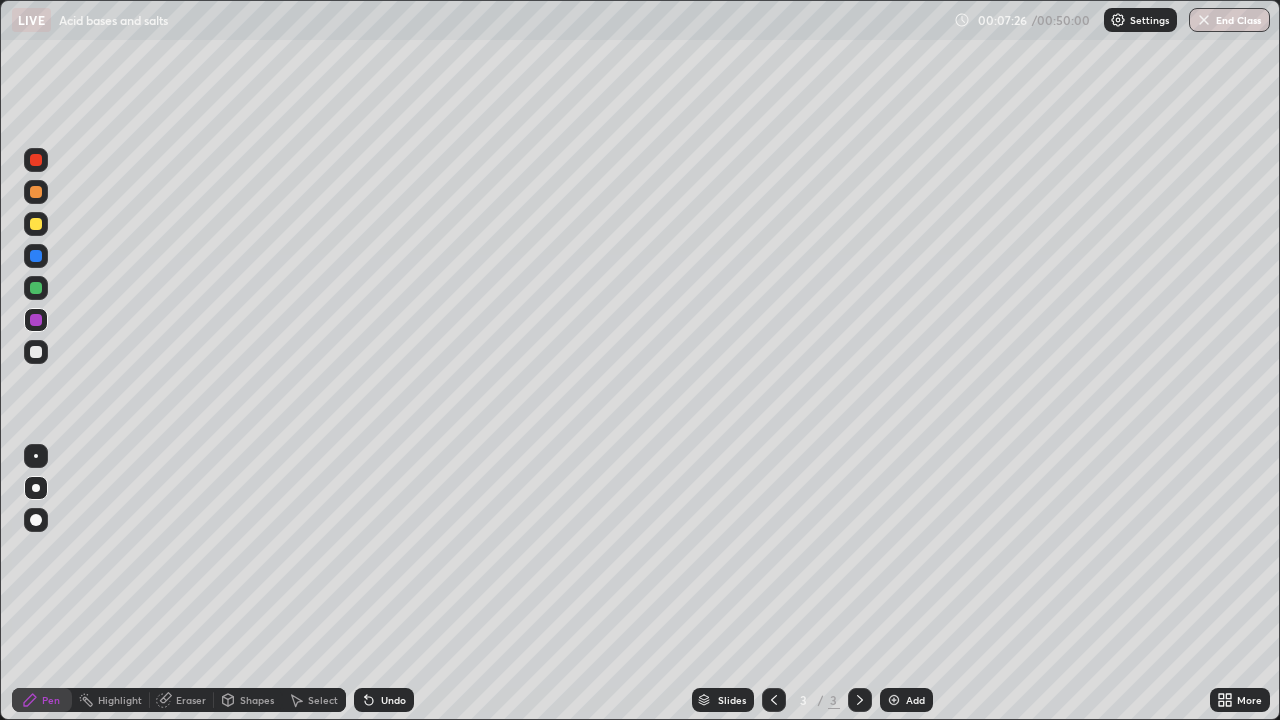 click on "Undo" at bounding box center [393, 700] 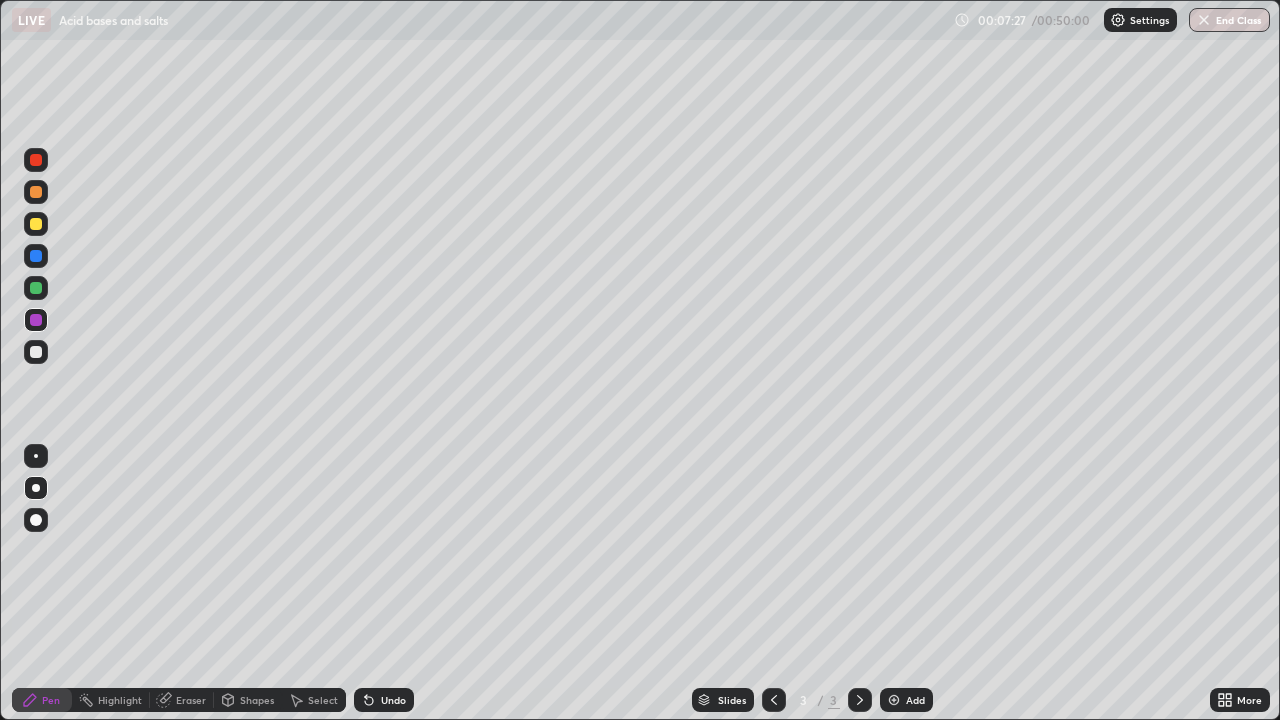 click on "Undo" at bounding box center (393, 700) 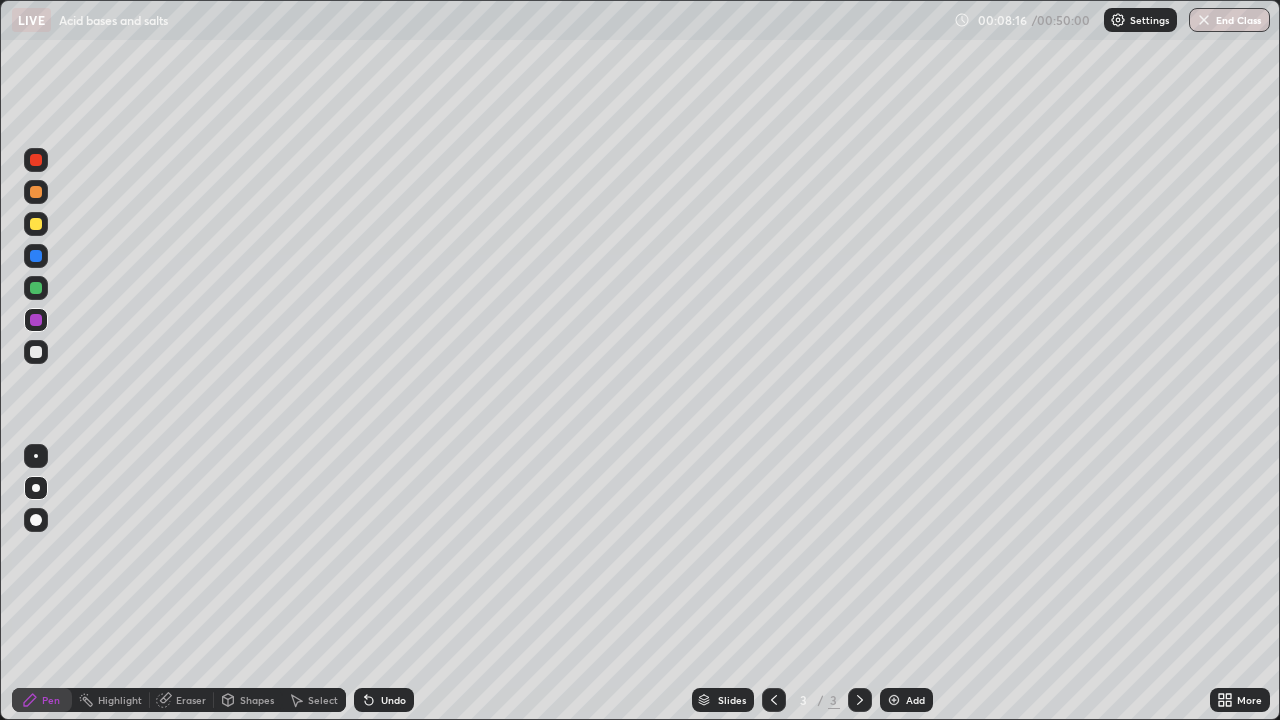 click at bounding box center [36, 288] 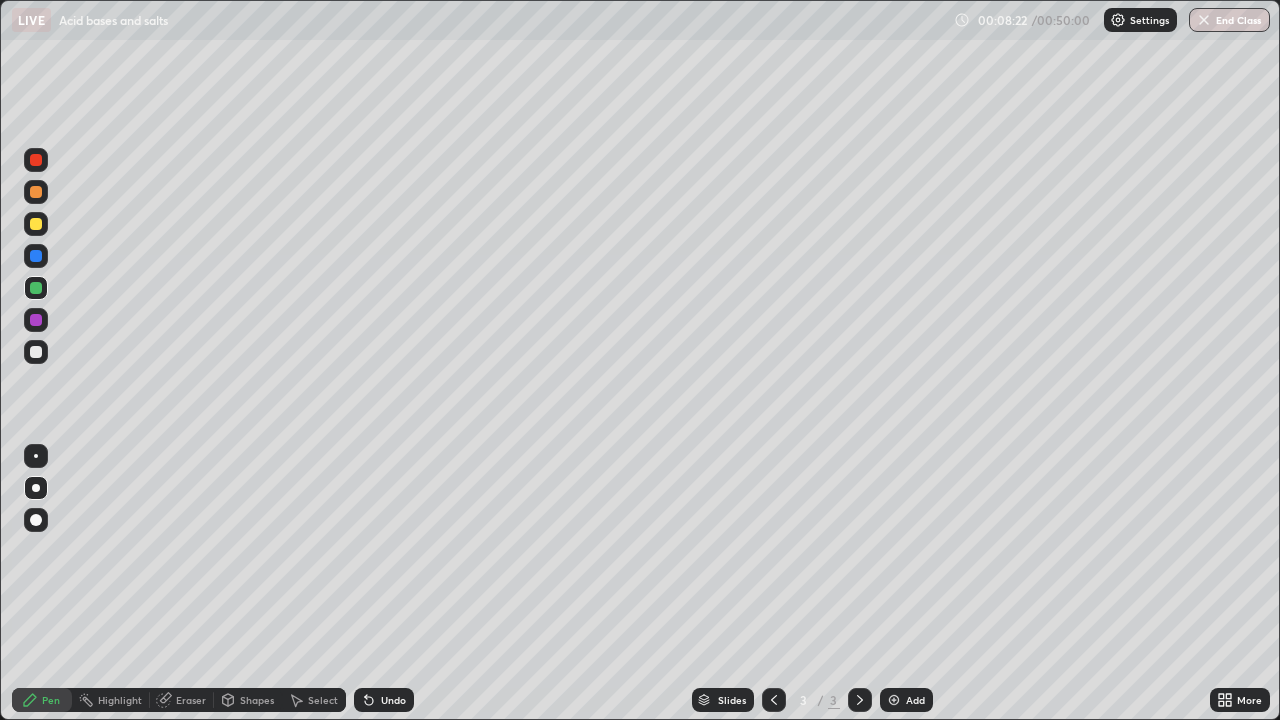 click at bounding box center [36, 224] 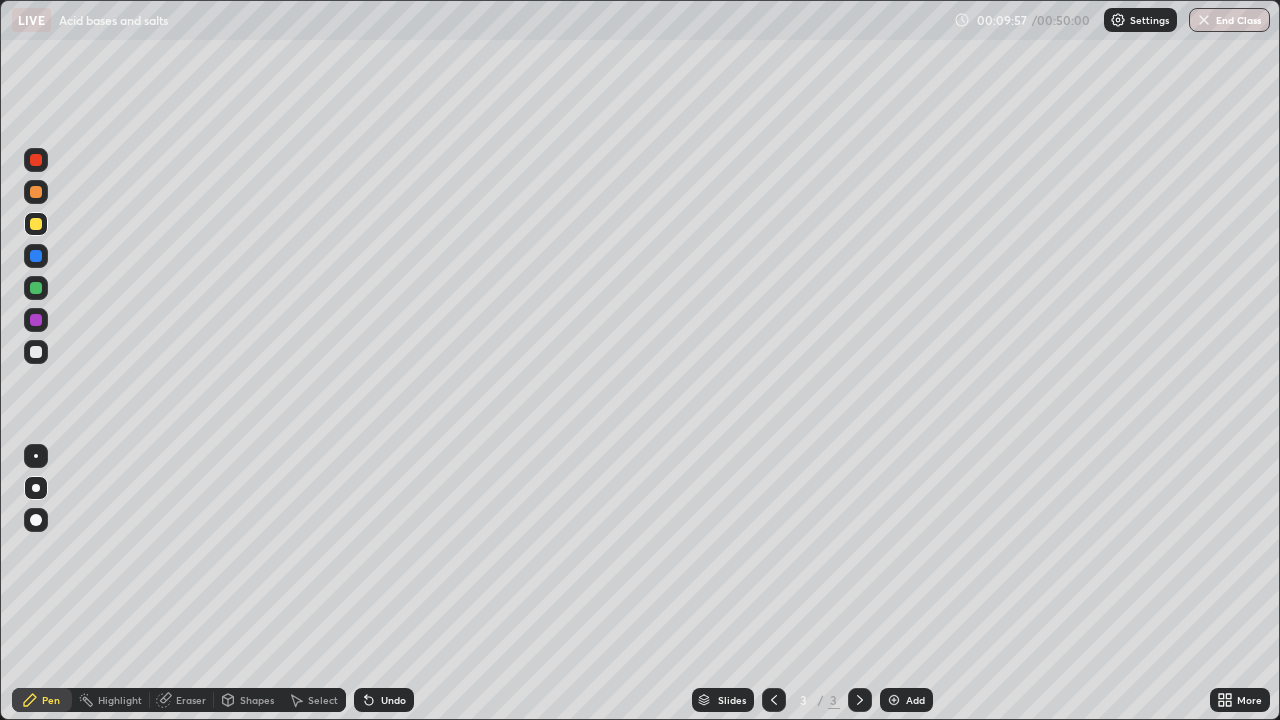click at bounding box center (36, 160) 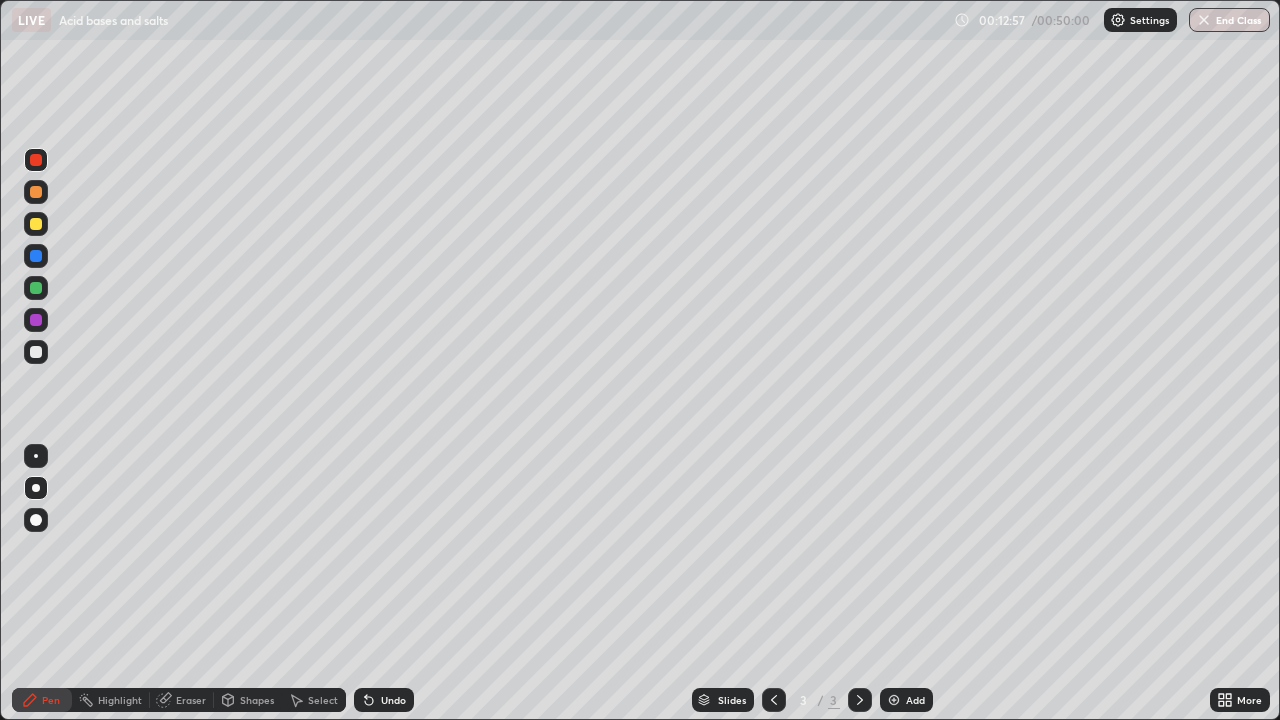 click on "Add" at bounding box center [915, 700] 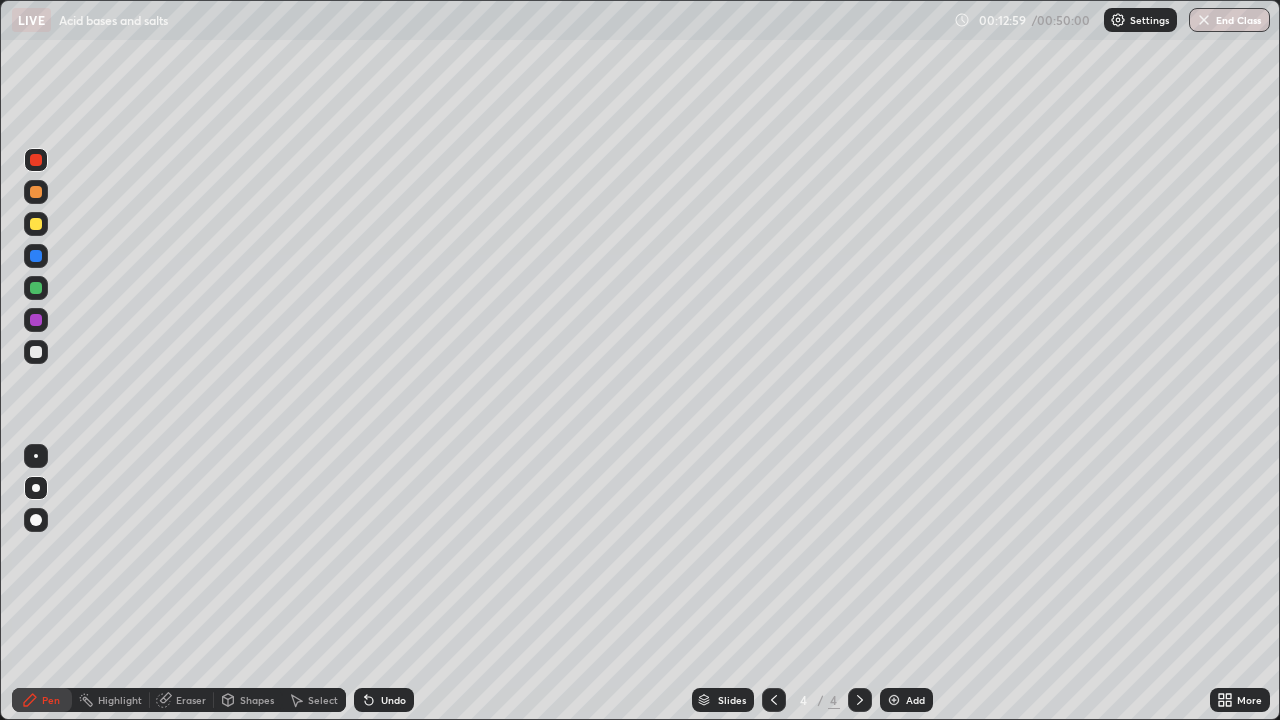 click at bounding box center (36, 352) 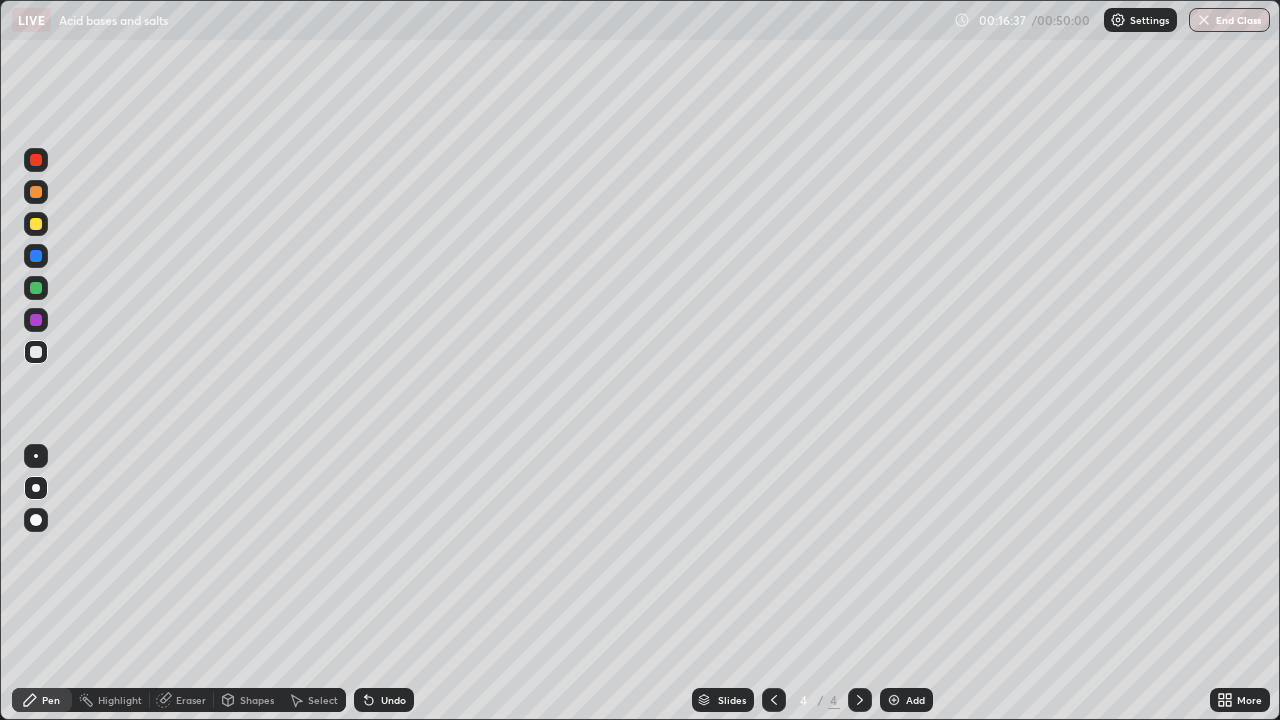 click at bounding box center (36, 352) 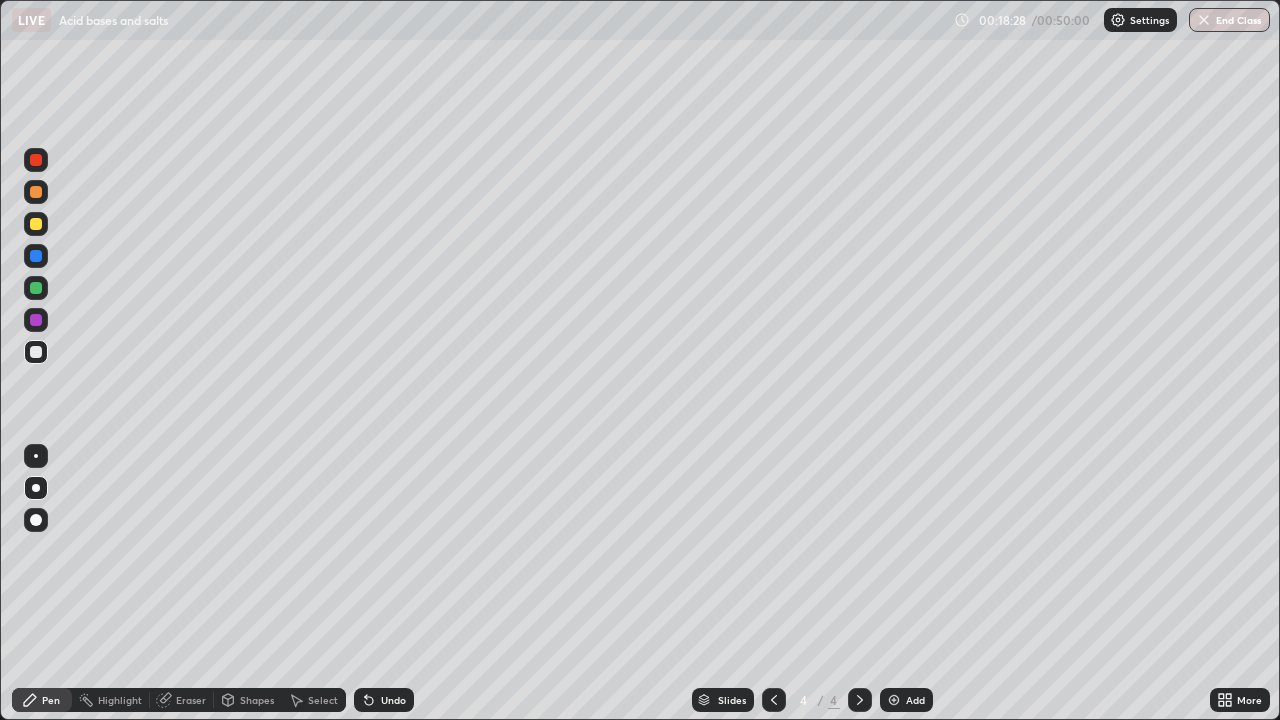 click at bounding box center (36, 256) 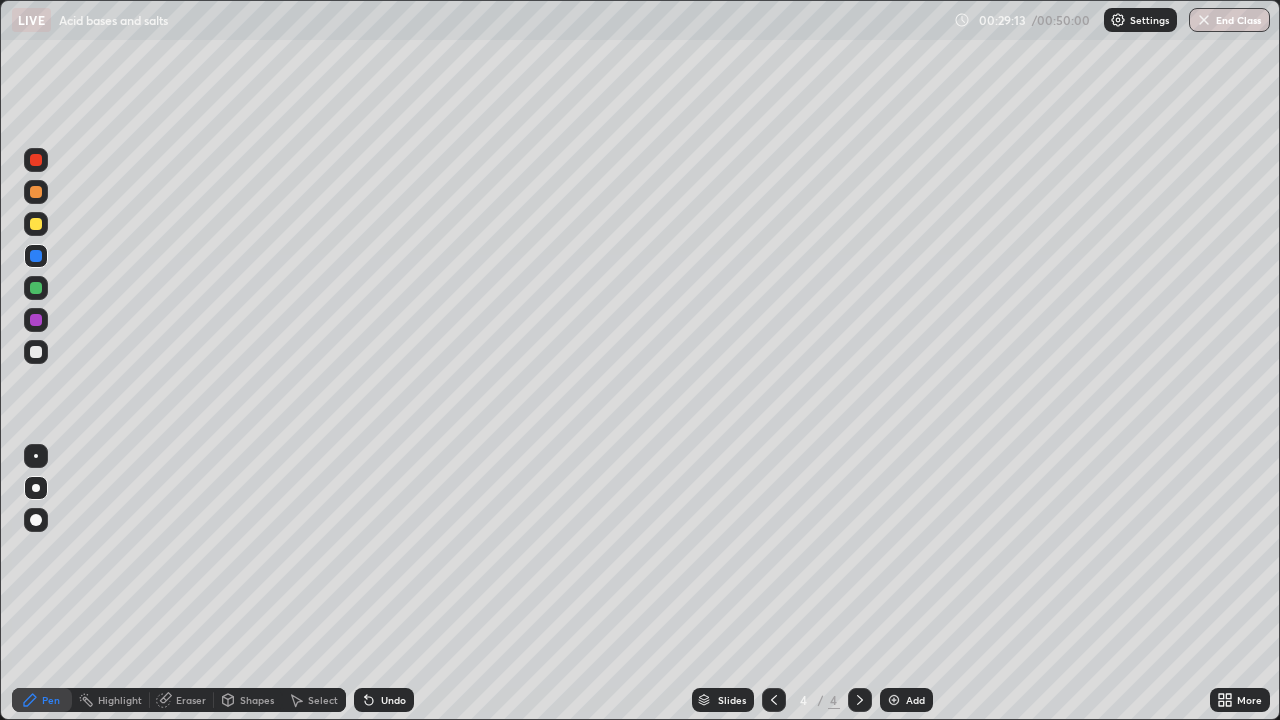 click on "Add" at bounding box center (915, 700) 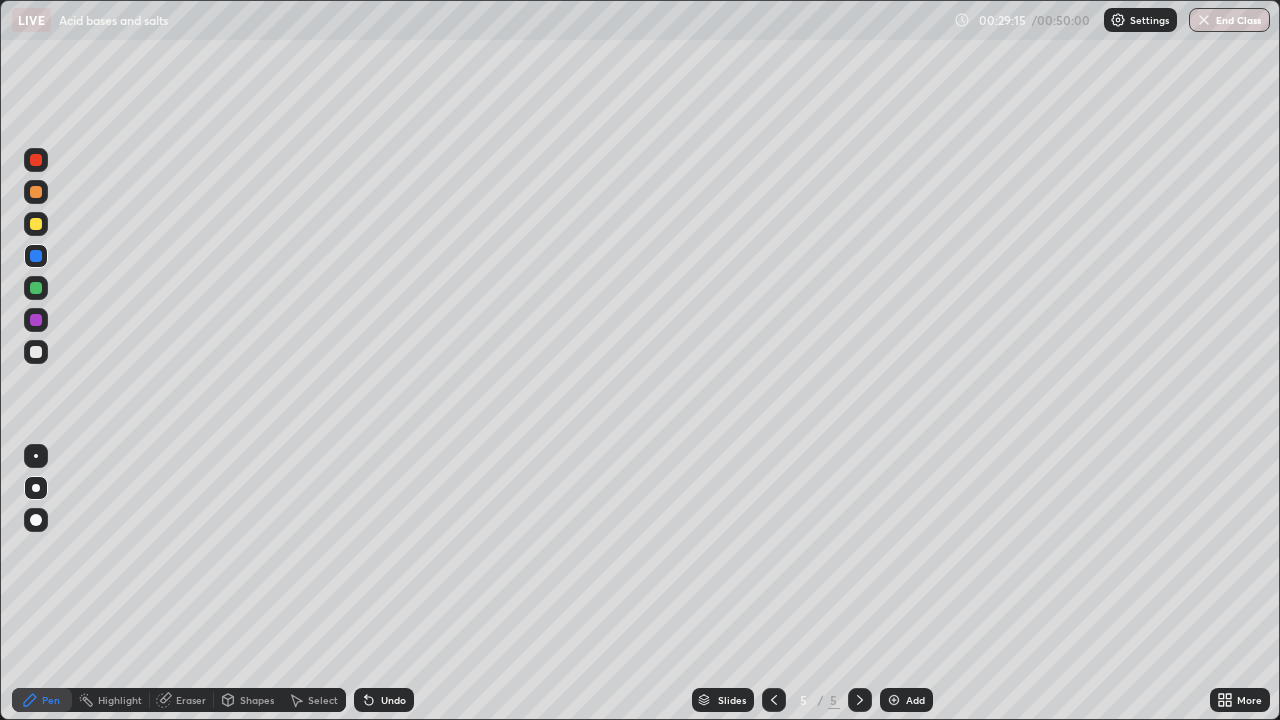 click at bounding box center (36, 352) 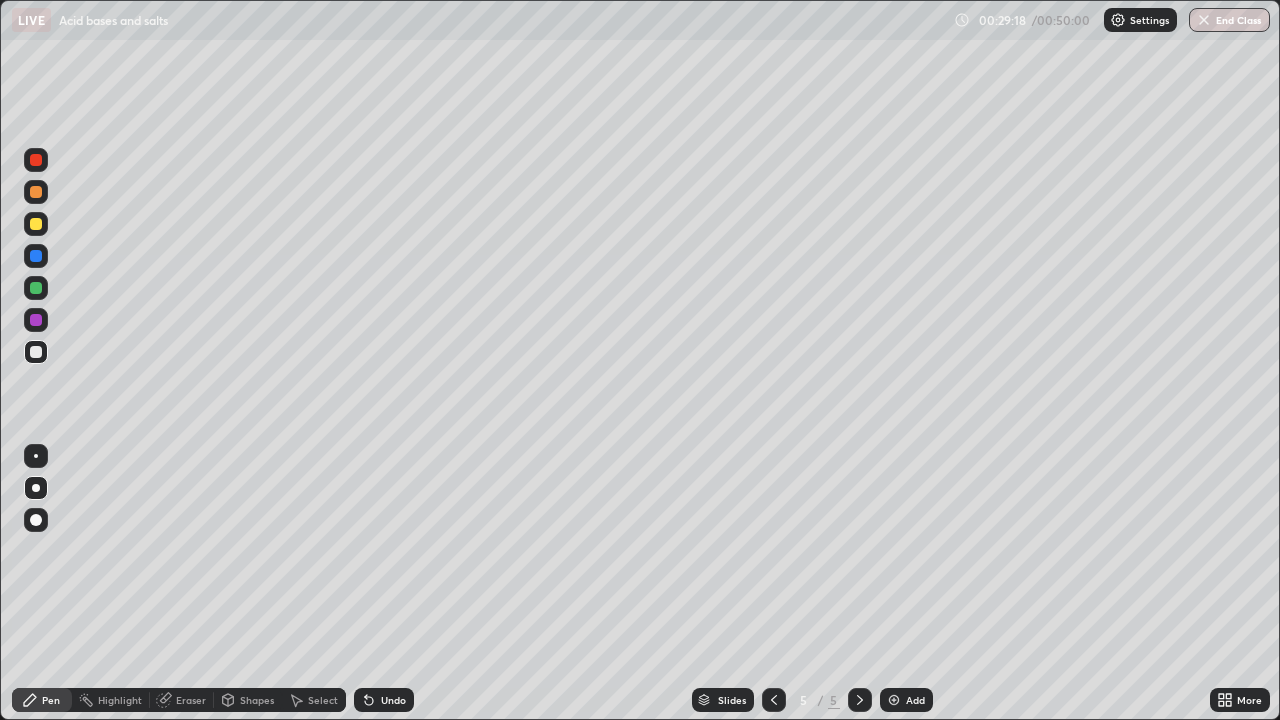 click at bounding box center [36, 224] 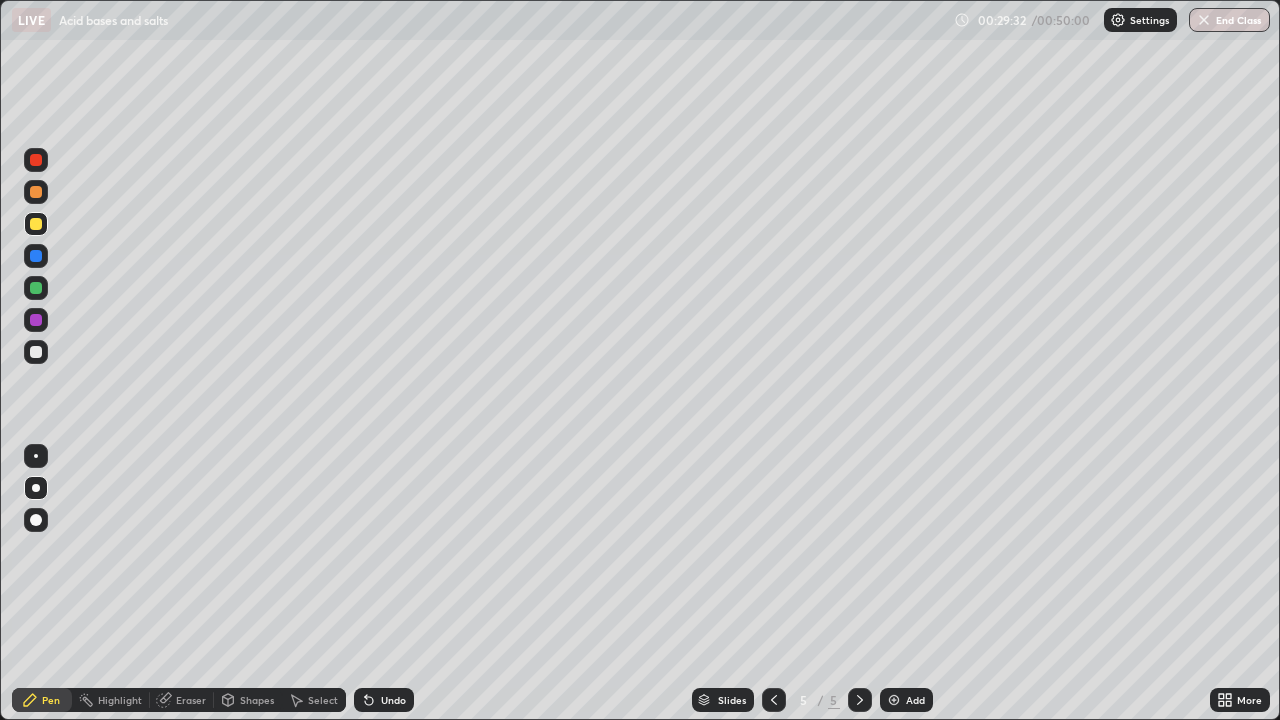 click at bounding box center (36, 352) 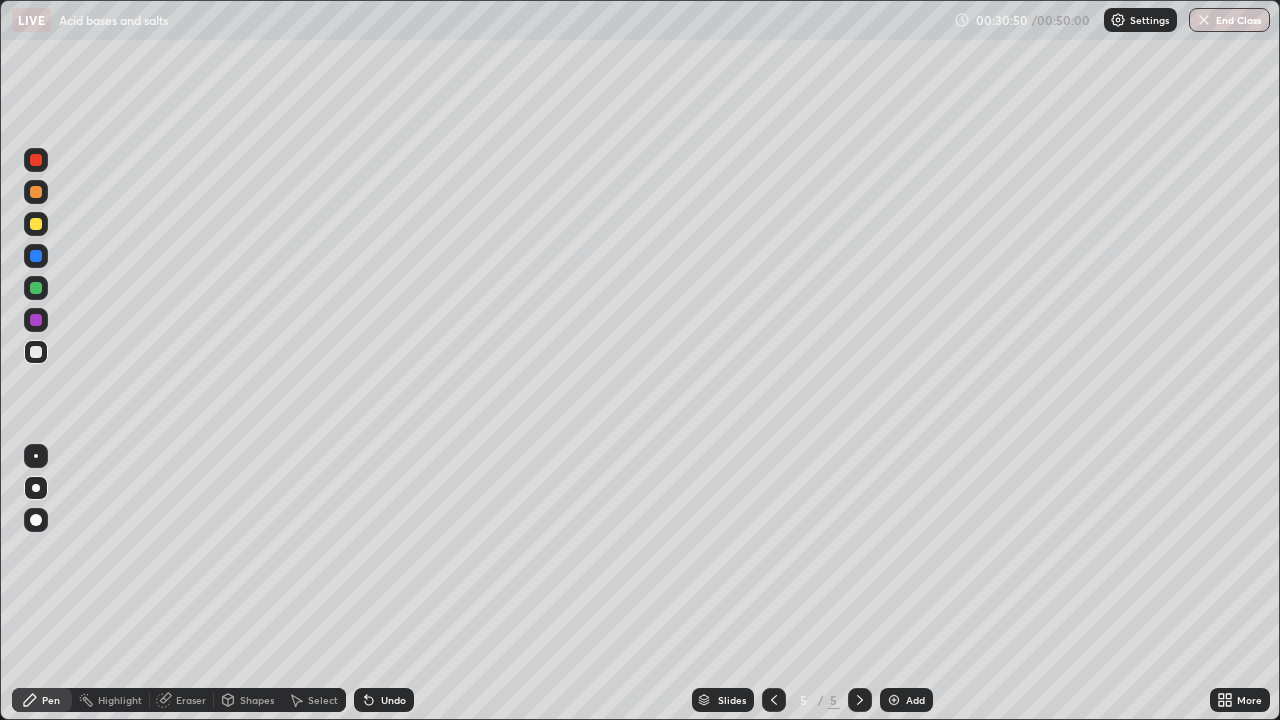 click at bounding box center (36, 352) 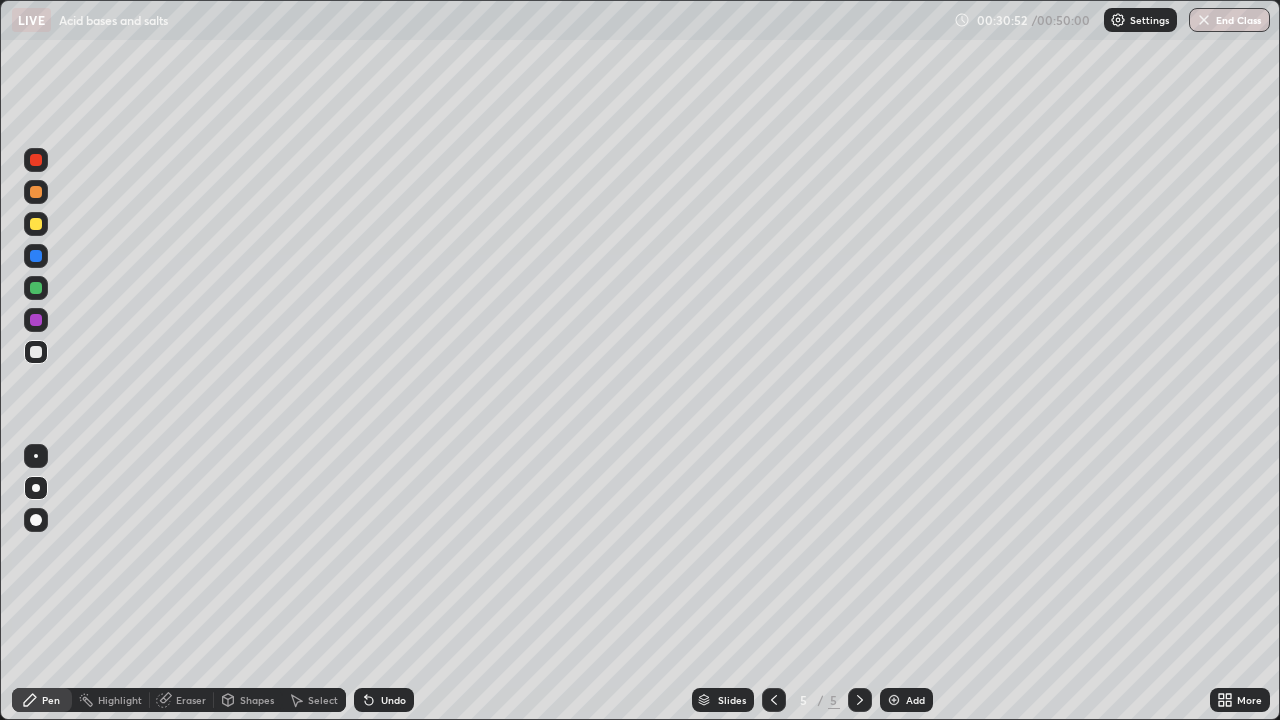 click at bounding box center [36, 256] 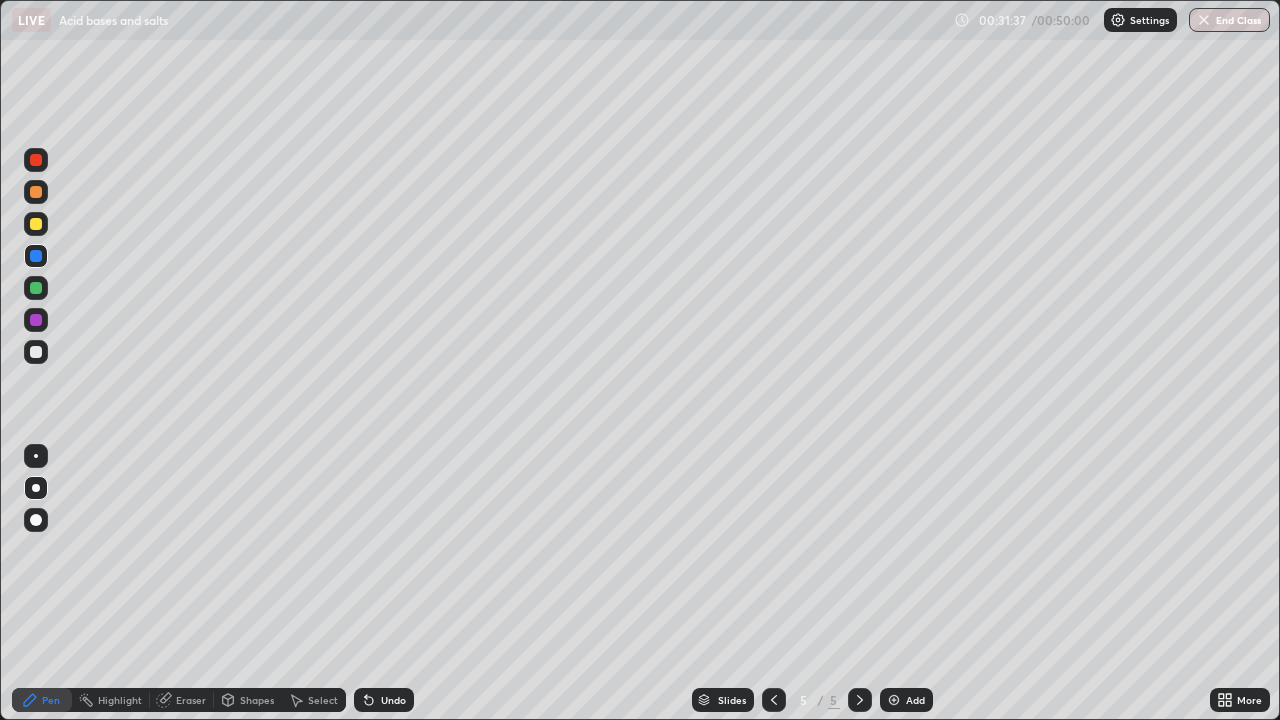 click at bounding box center [36, 352] 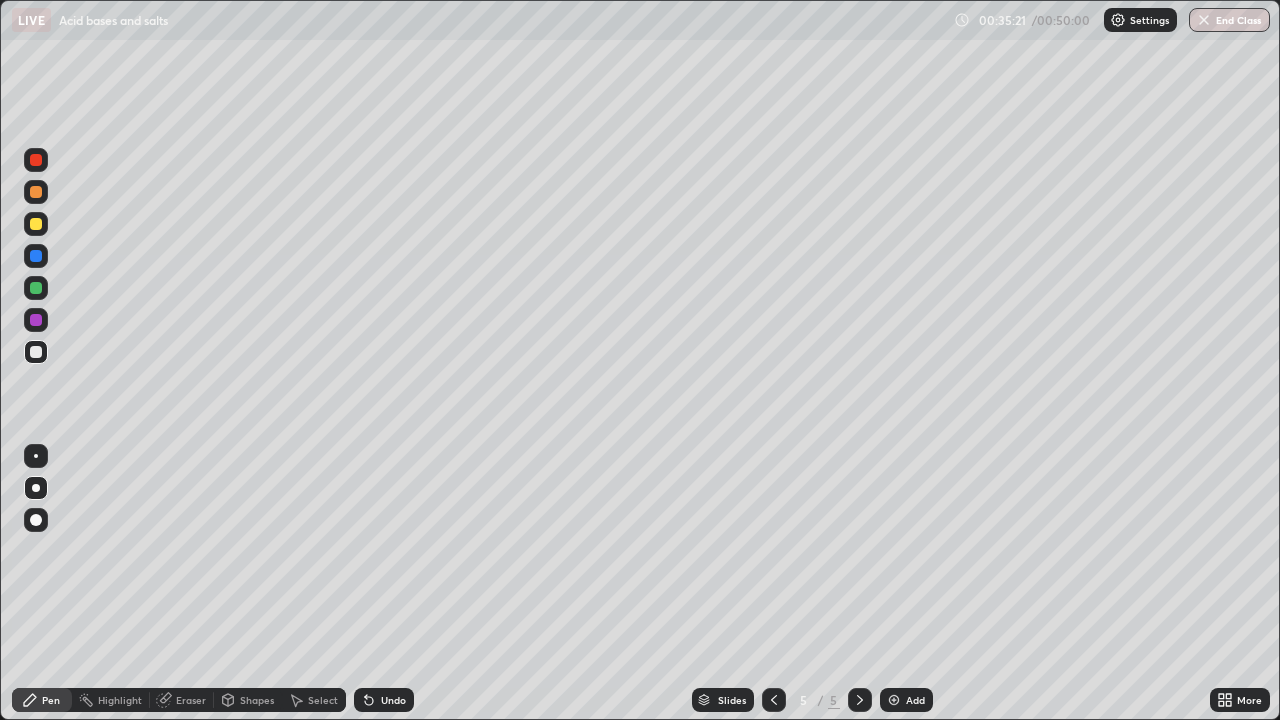 click on "Add" at bounding box center [906, 700] 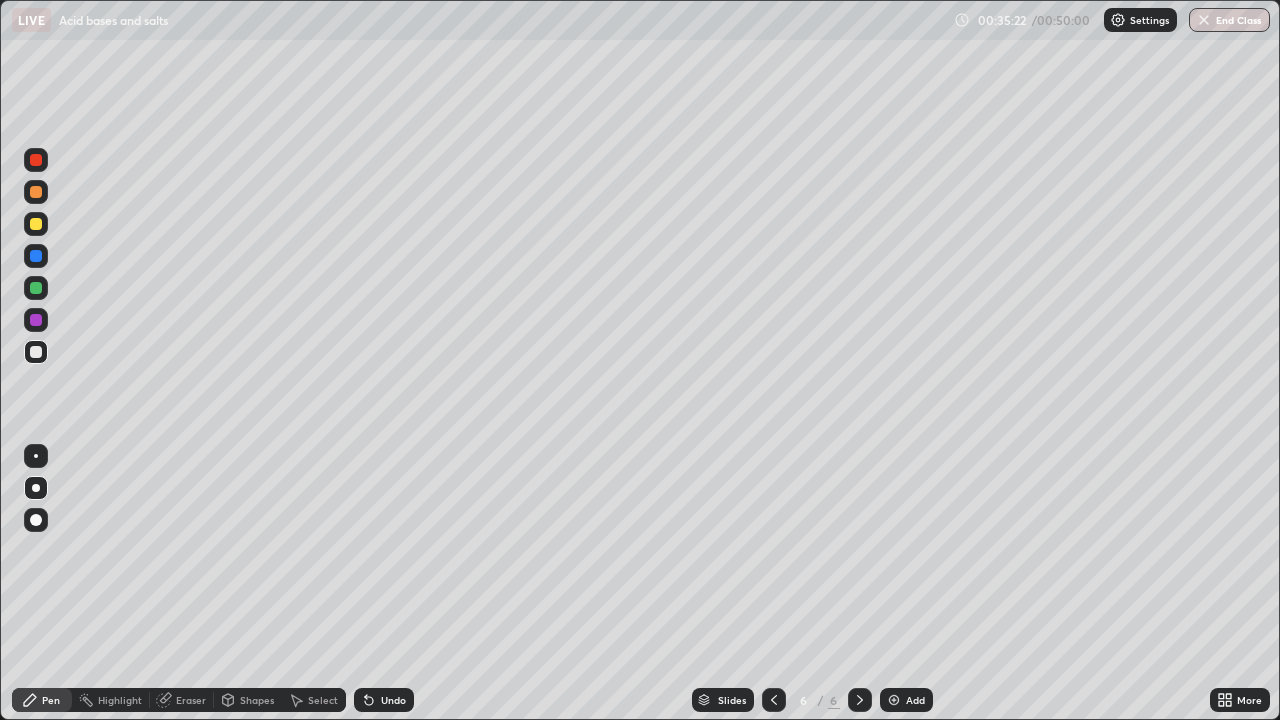 click at bounding box center [36, 352] 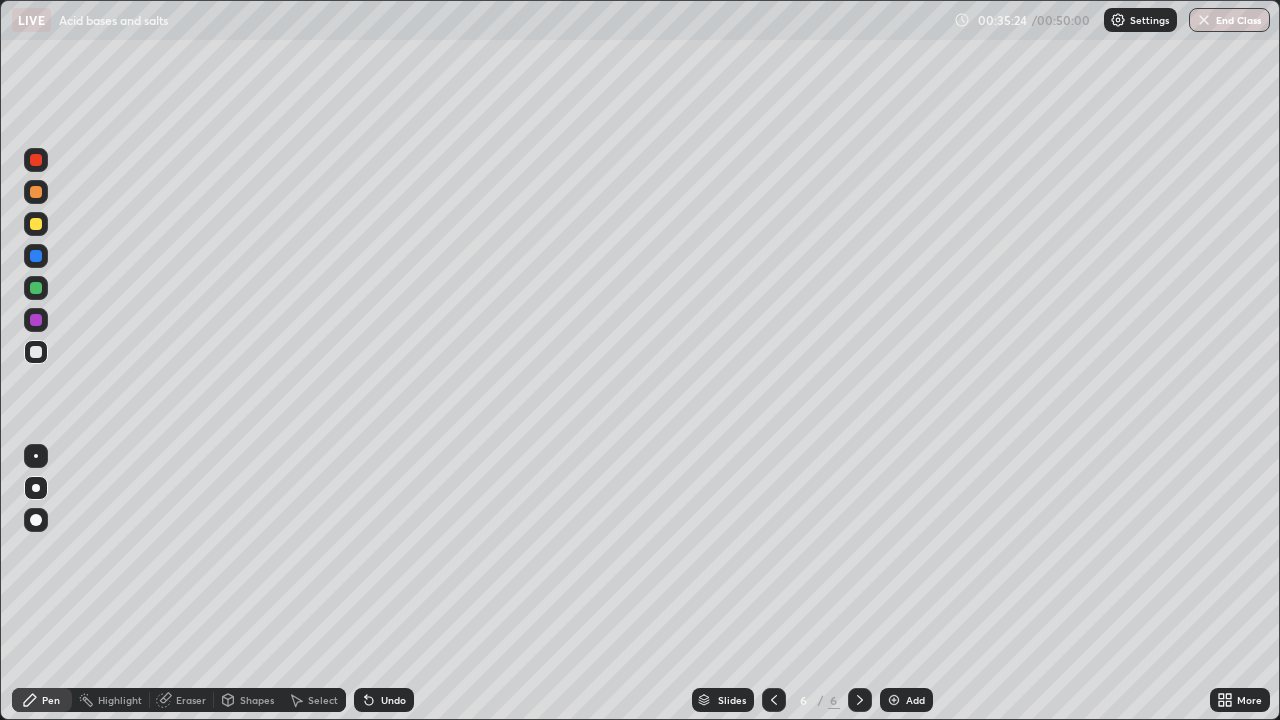 click at bounding box center (36, 256) 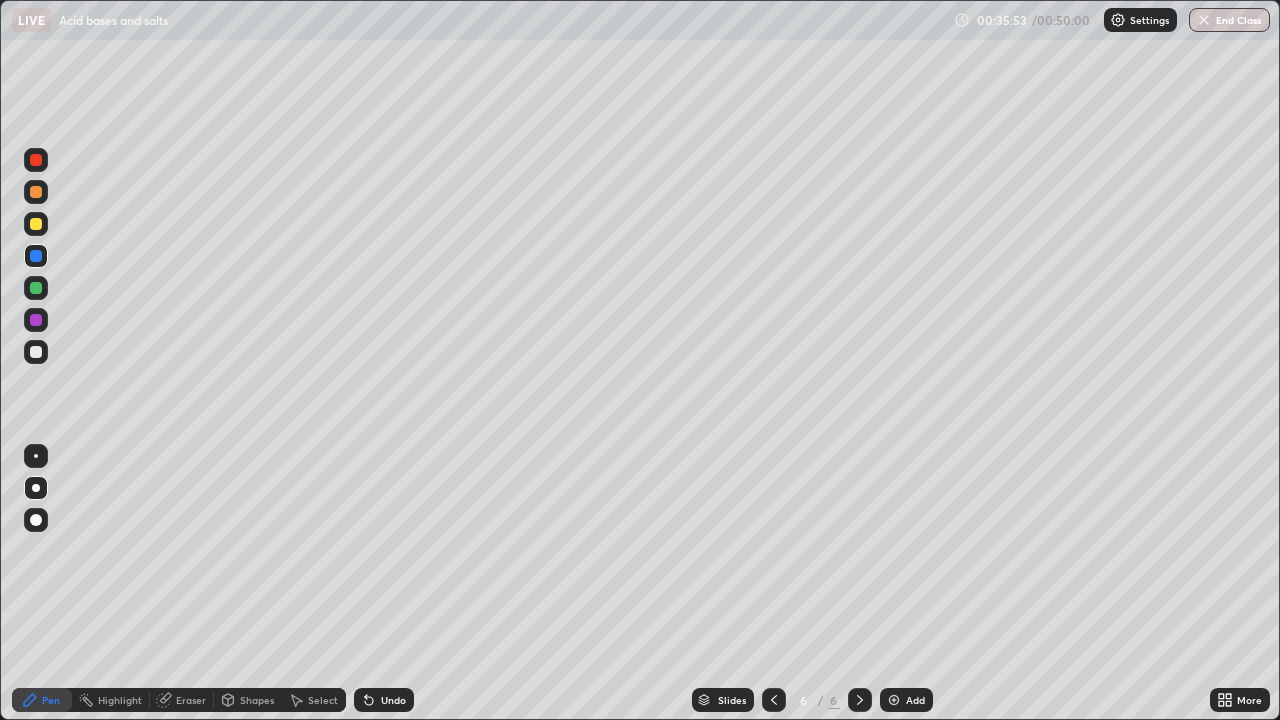 click at bounding box center (36, 288) 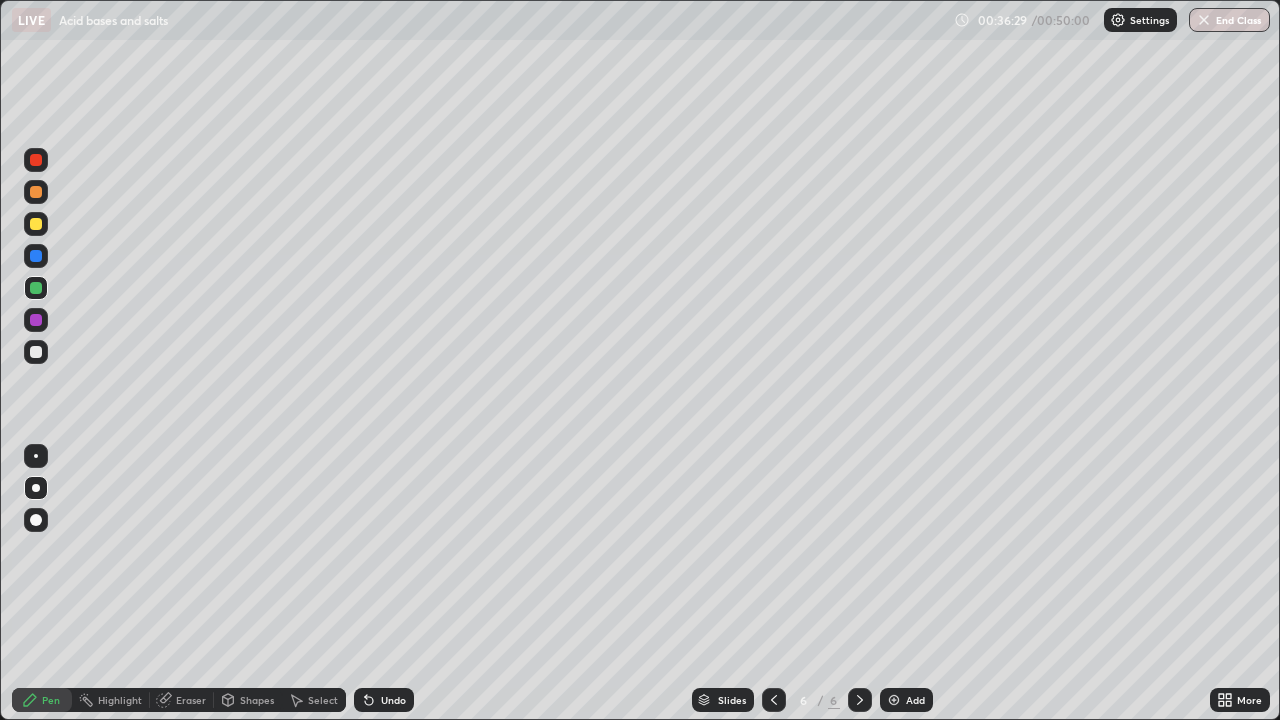 click on "Eraser" at bounding box center [182, 700] 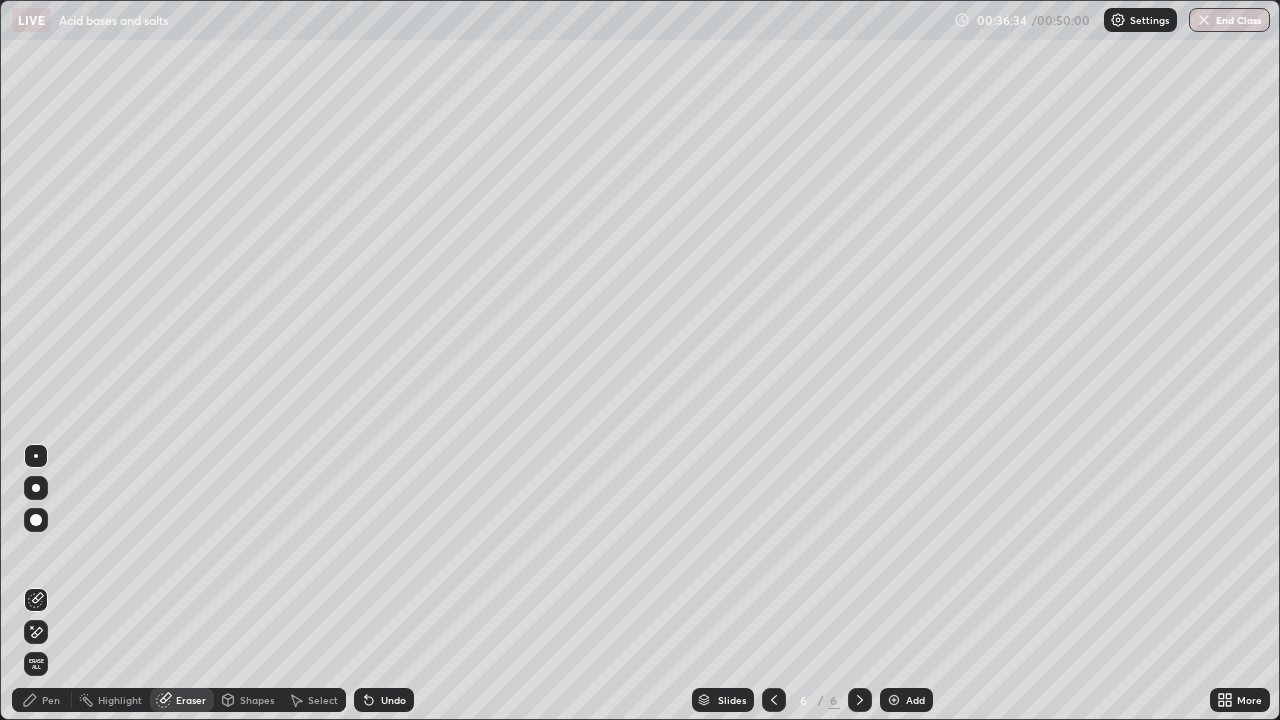 click on "Pen" at bounding box center [42, 700] 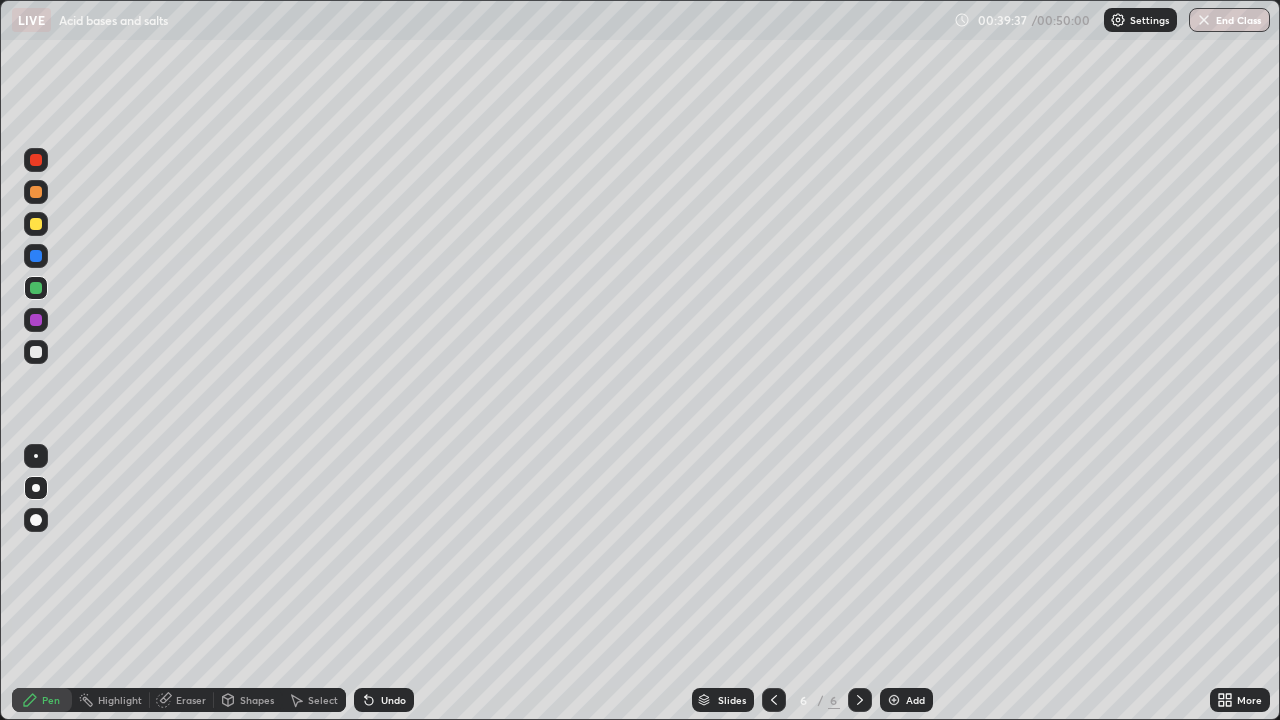 click at bounding box center [36, 320] 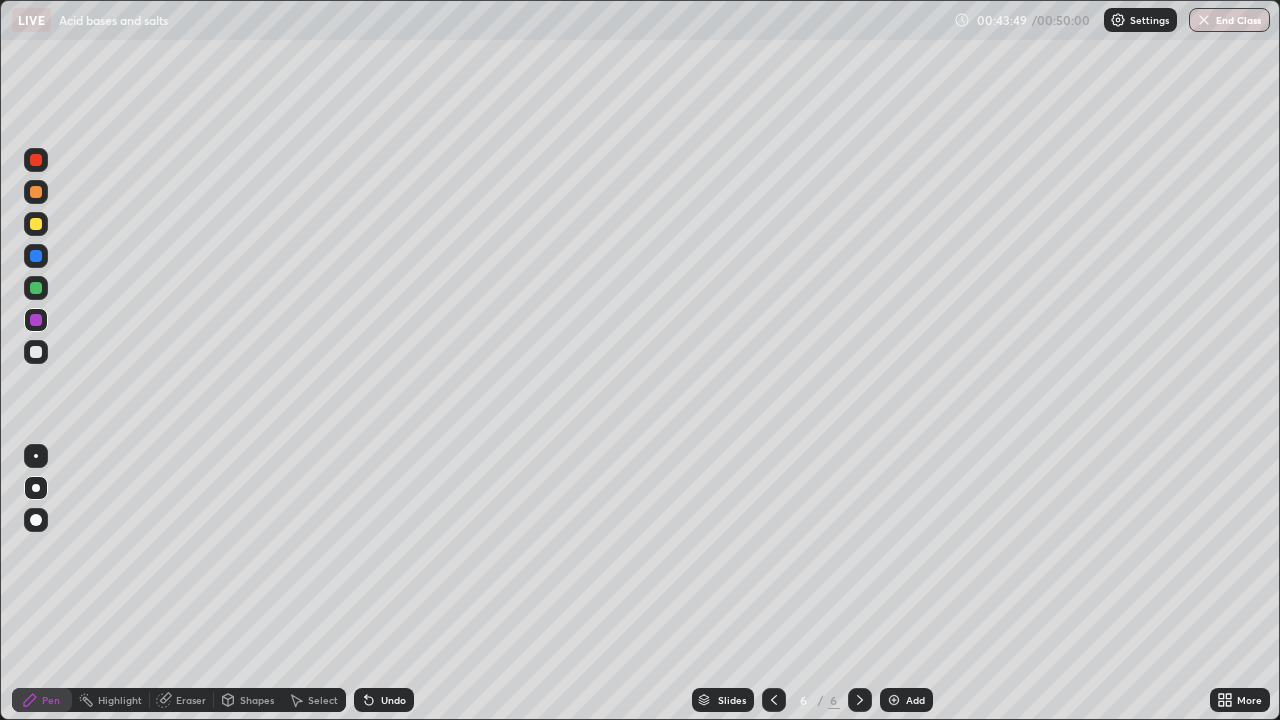 click at bounding box center (36, 224) 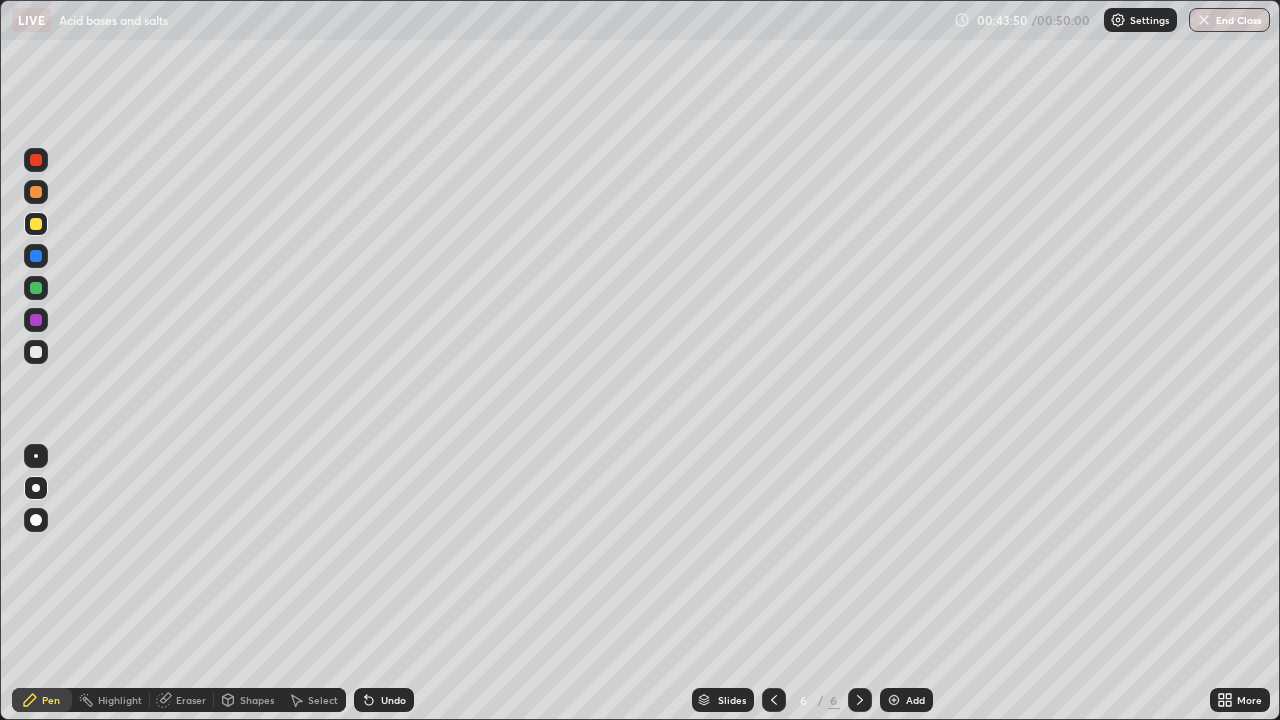 click at bounding box center (36, 352) 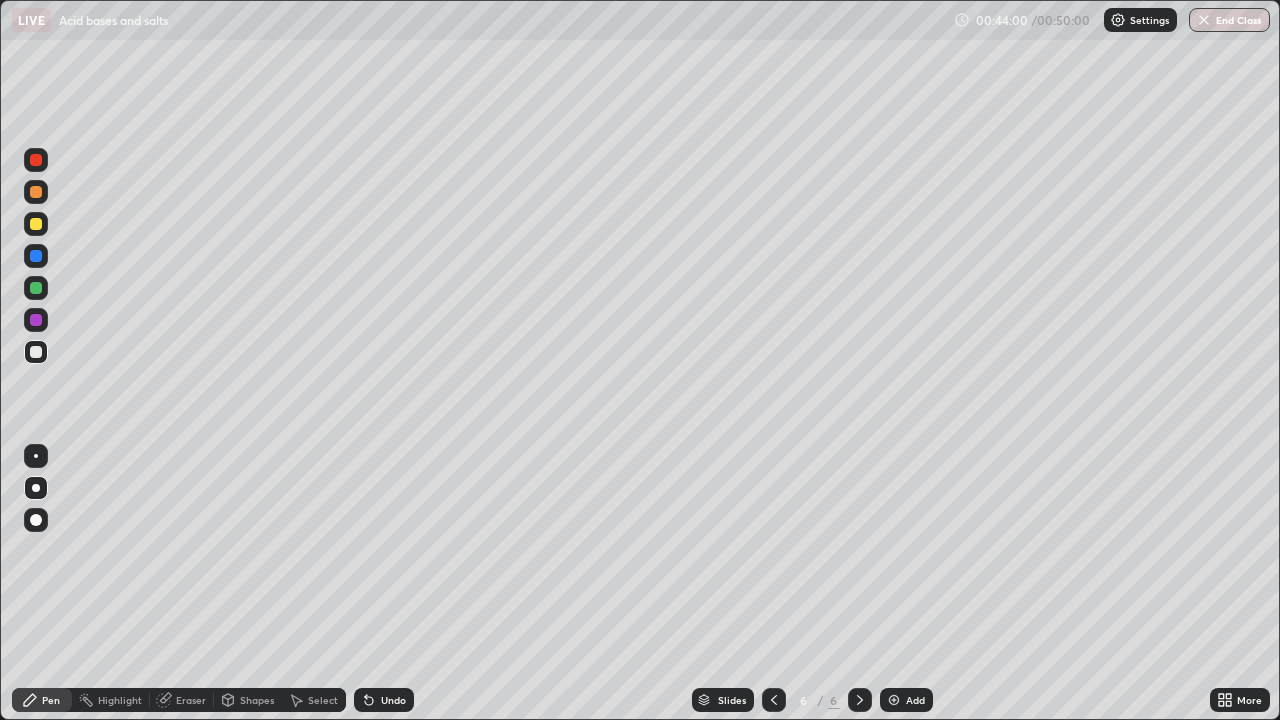 click at bounding box center [36, 256] 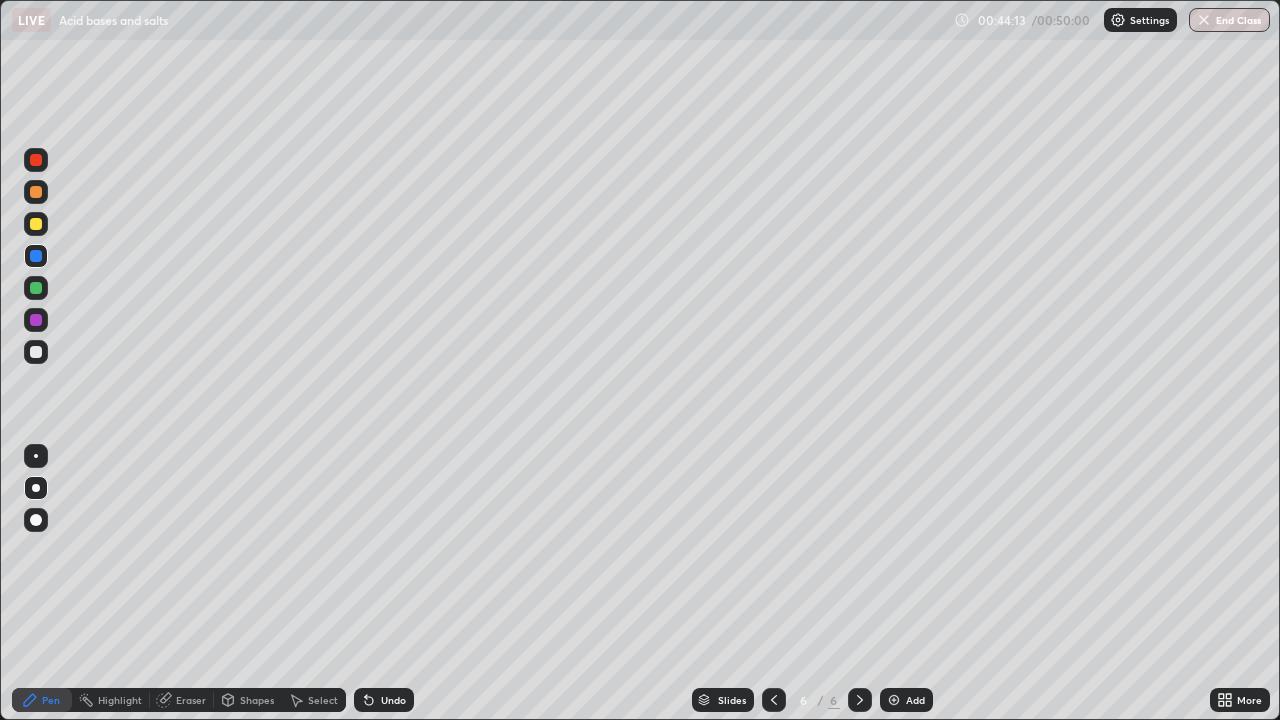 click at bounding box center (36, 352) 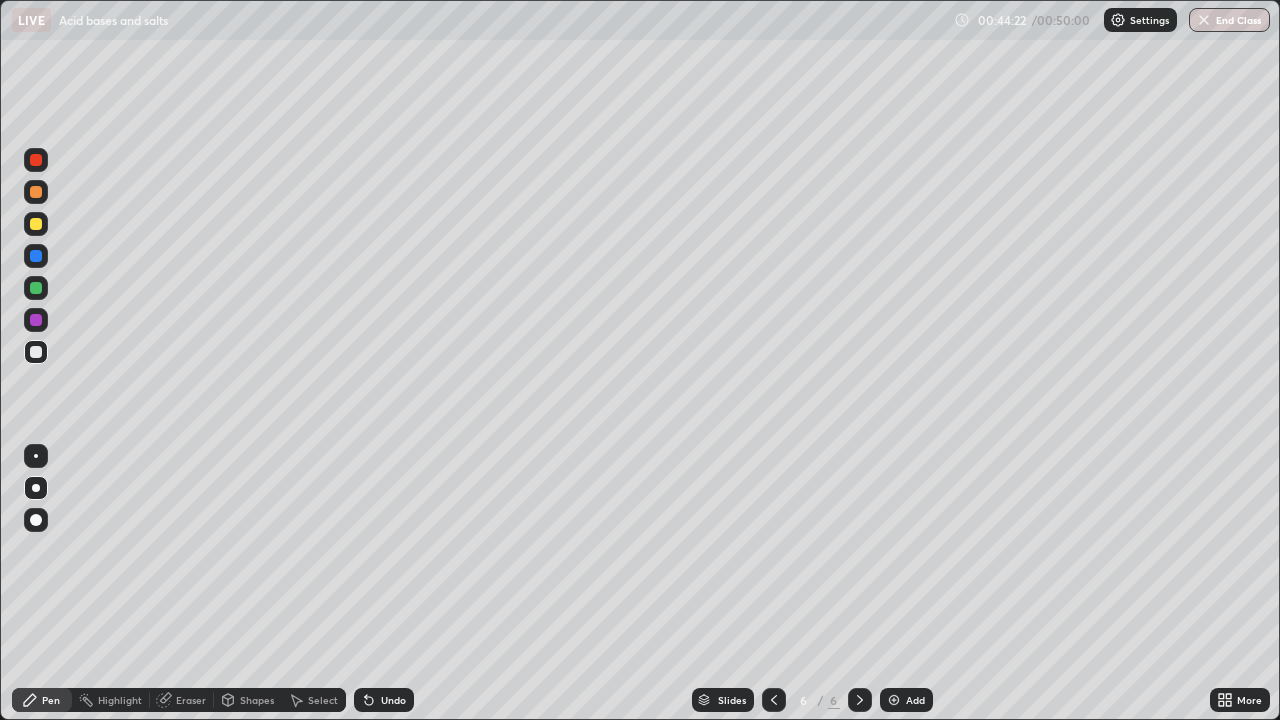 click at bounding box center [36, 224] 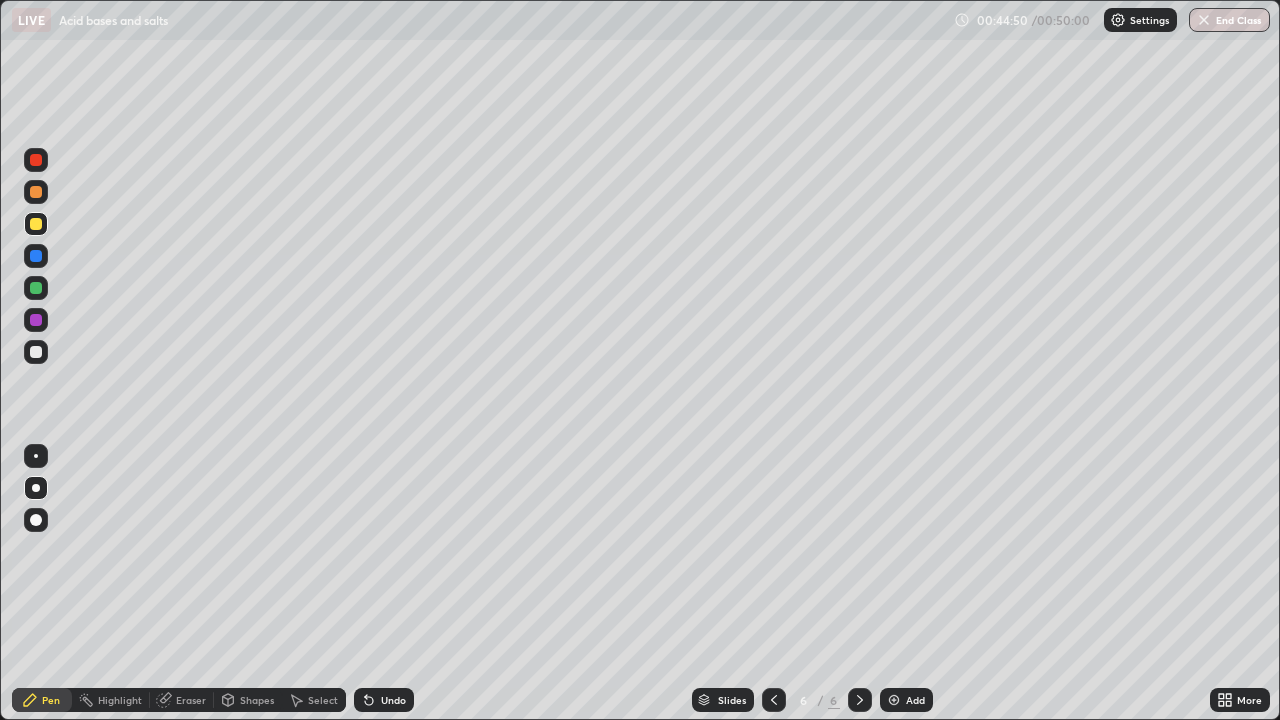 click at bounding box center [36, 352] 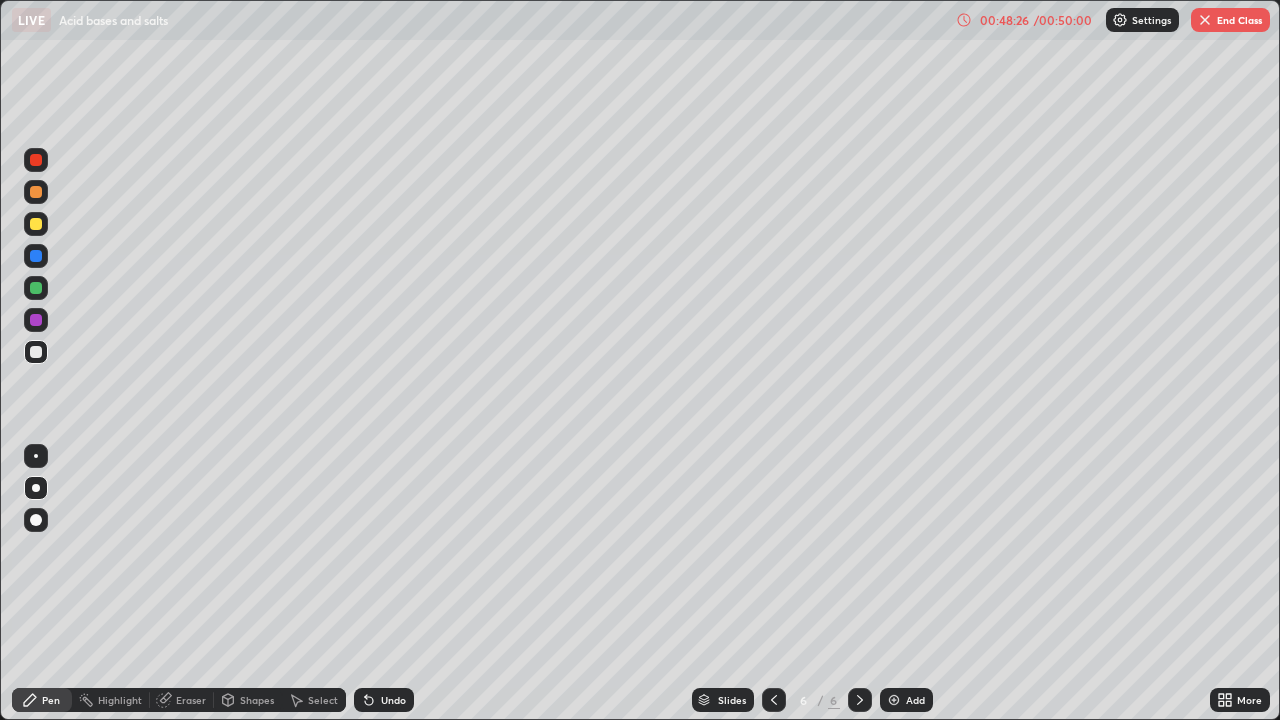 click at bounding box center (1205, 20) 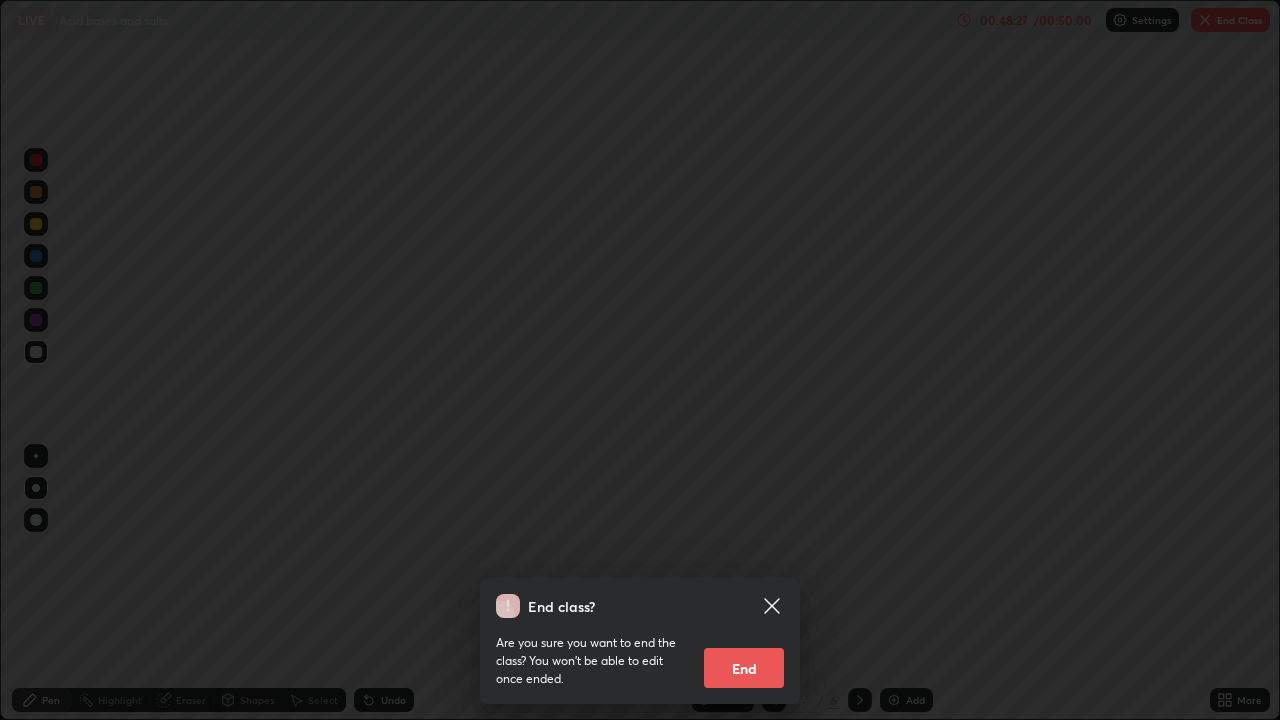click on "End" at bounding box center [744, 668] 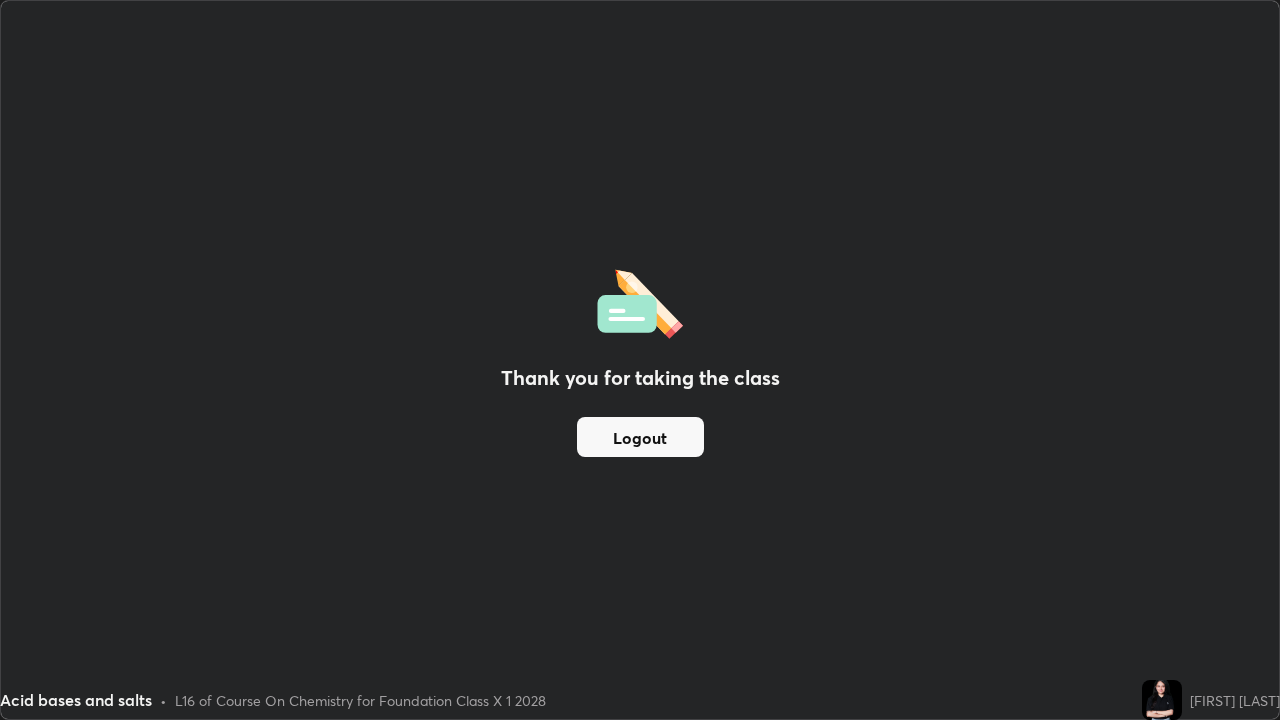 click on "Logout" at bounding box center (640, 437) 